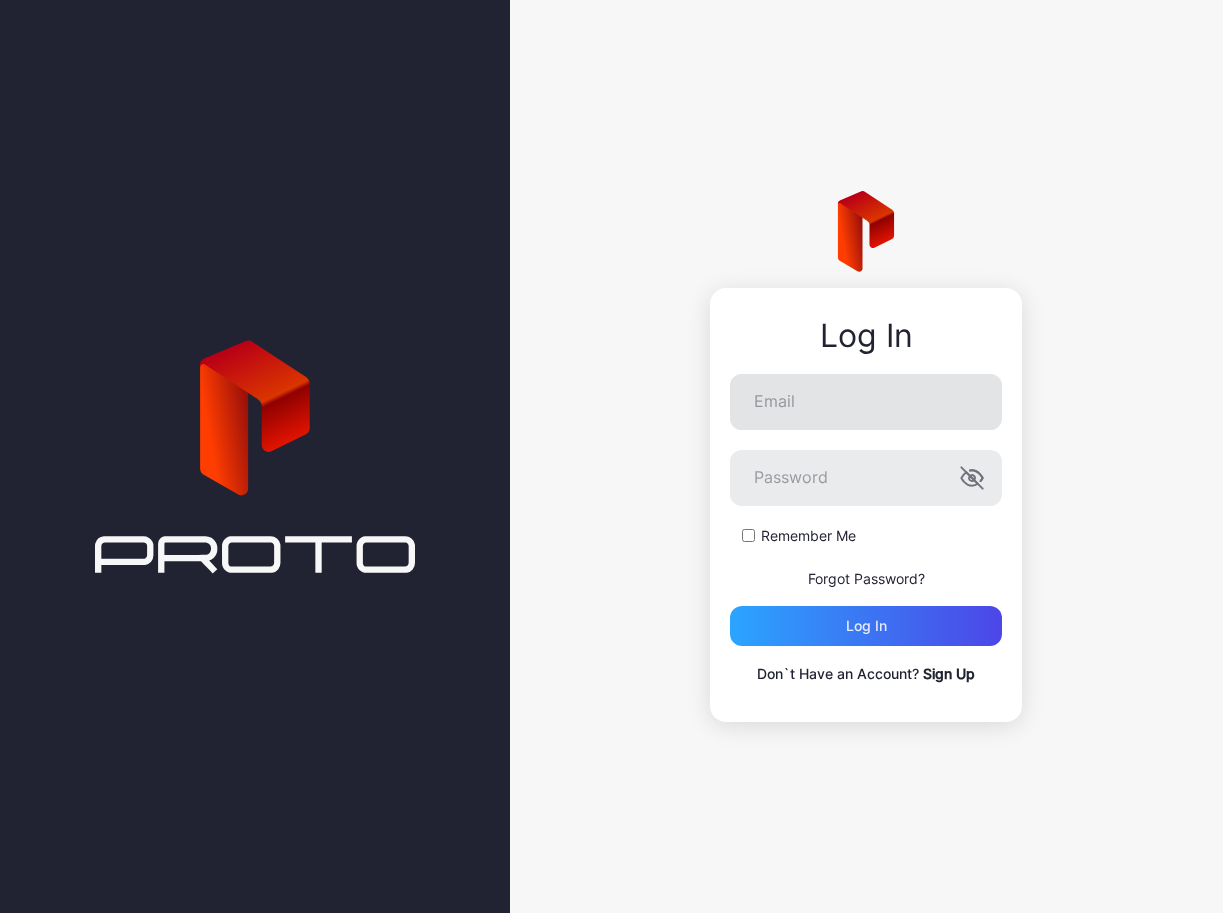 scroll, scrollTop: 0, scrollLeft: 0, axis: both 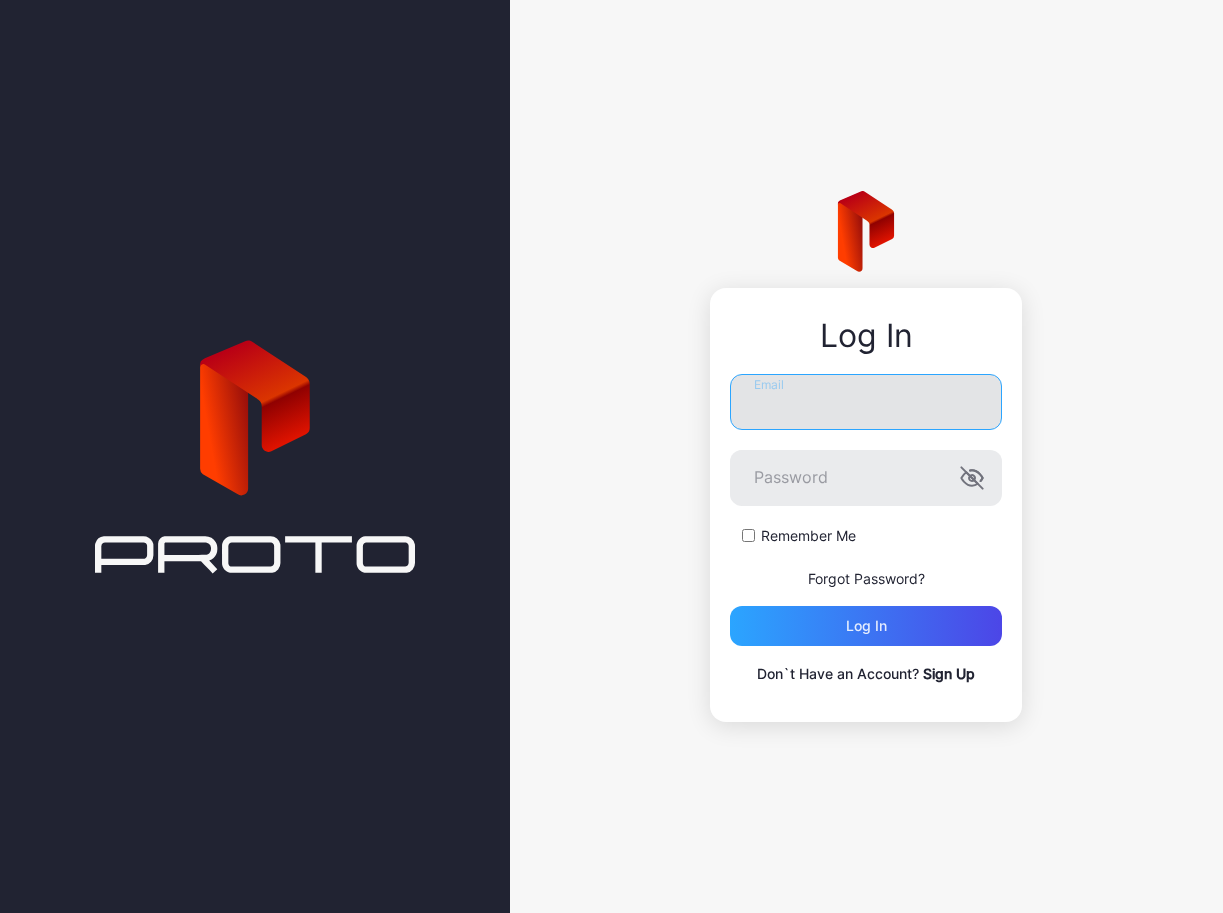 click on "Email" at bounding box center [866, 402] 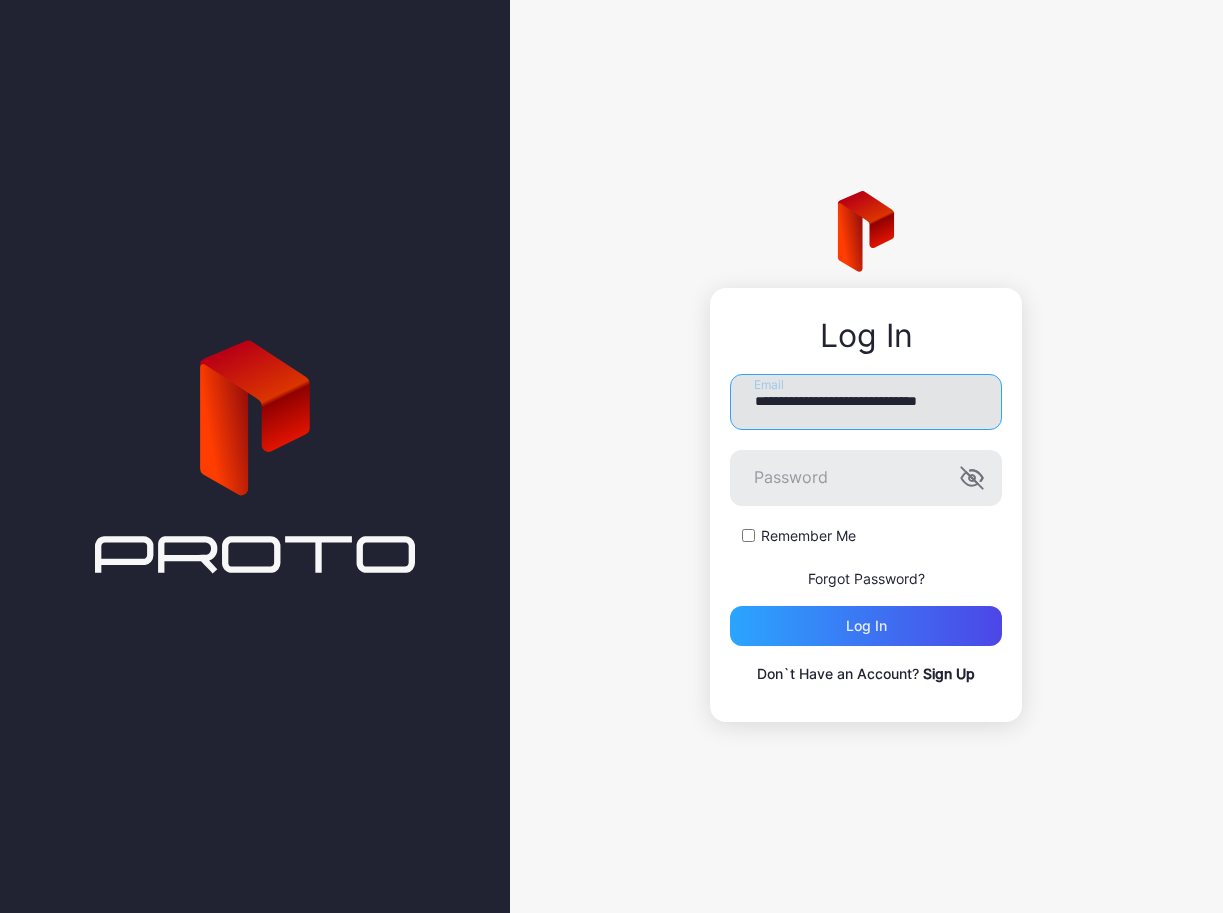 scroll, scrollTop: 0, scrollLeft: 23, axis: horizontal 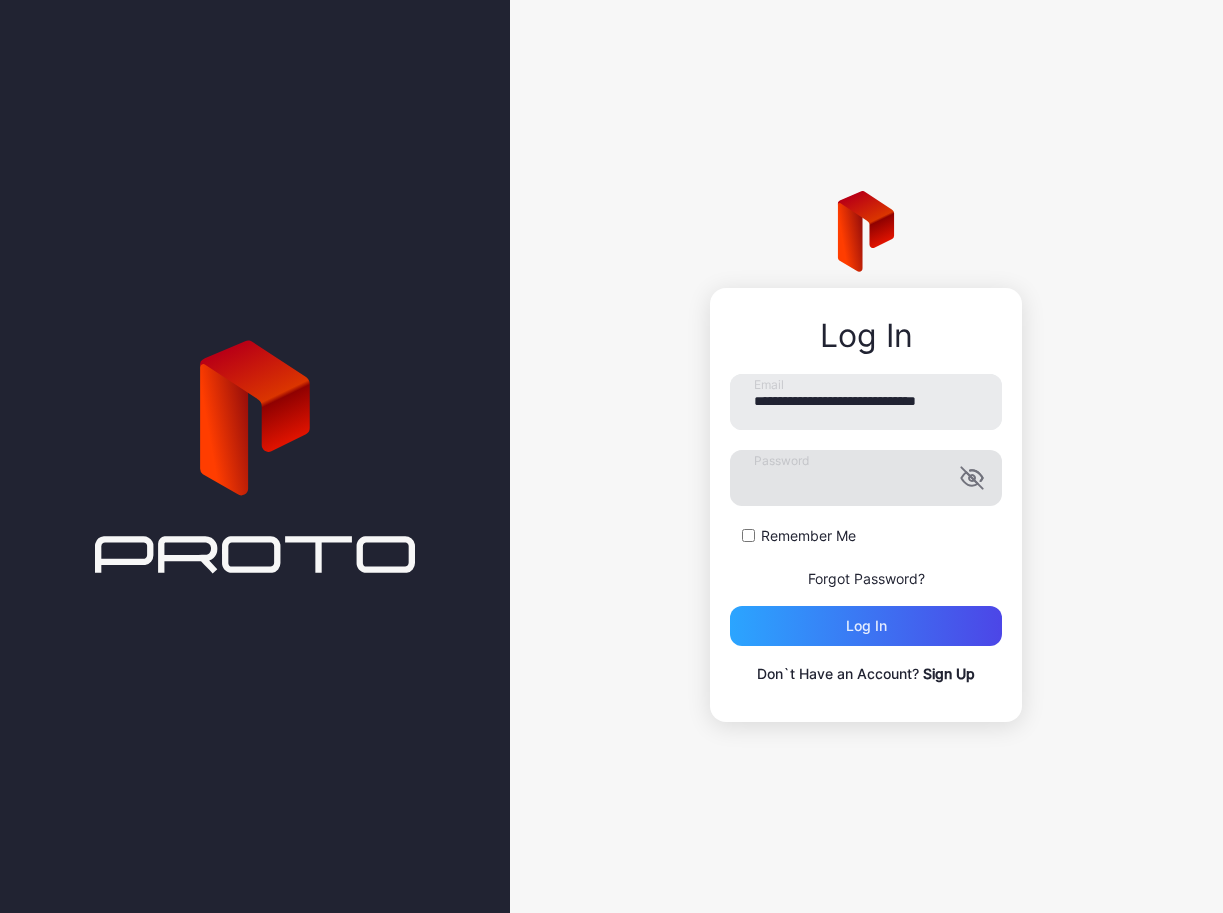 click 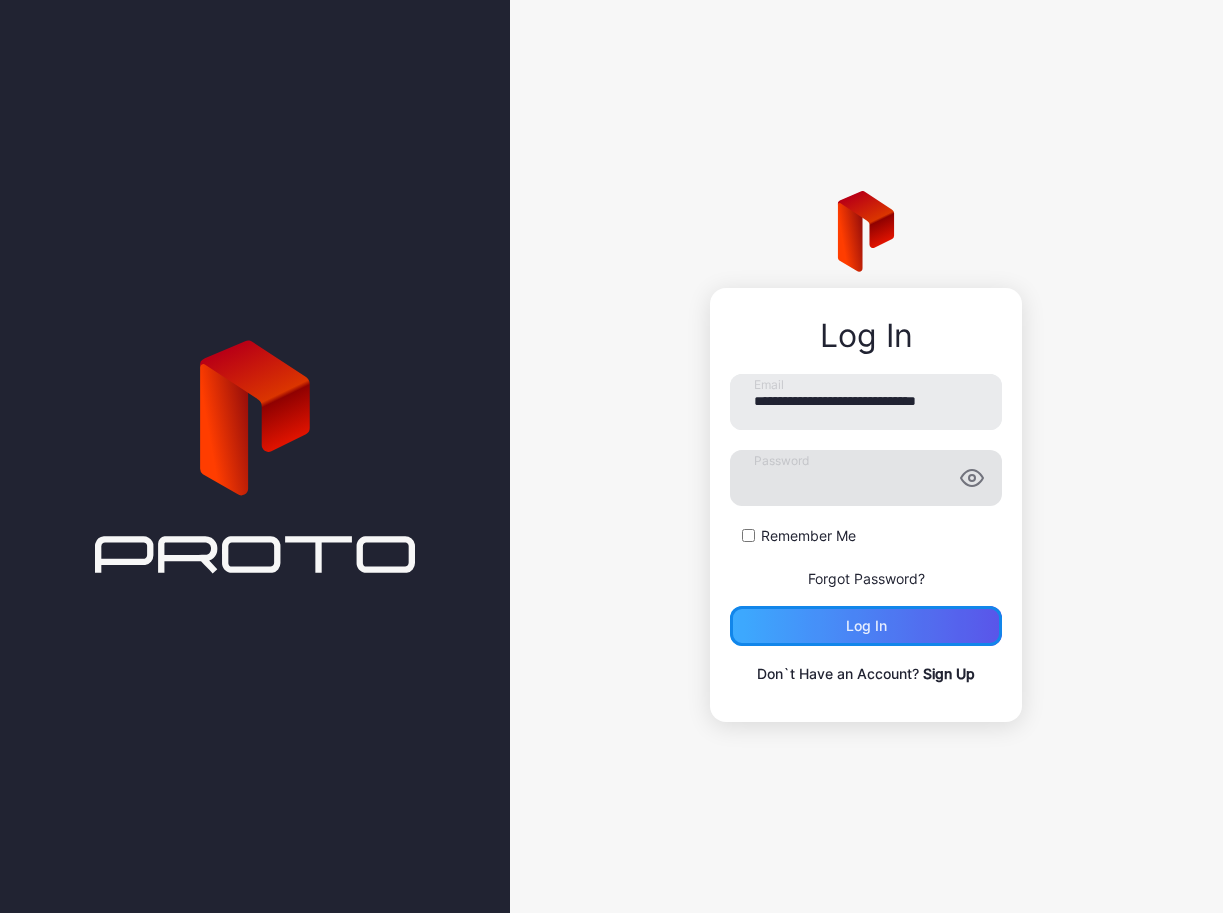 click on "Log in" at bounding box center [866, 626] 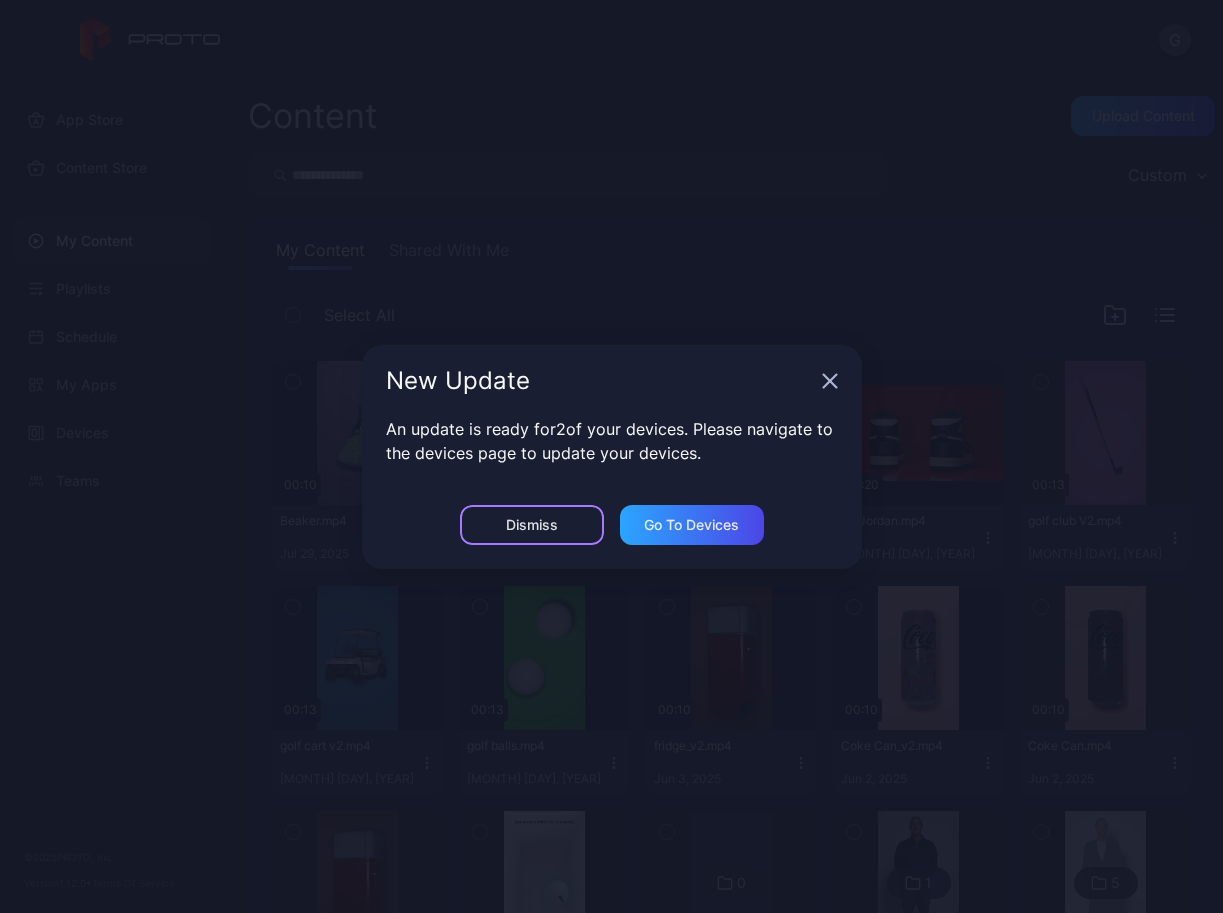 click on "Dismiss" at bounding box center (532, 525) 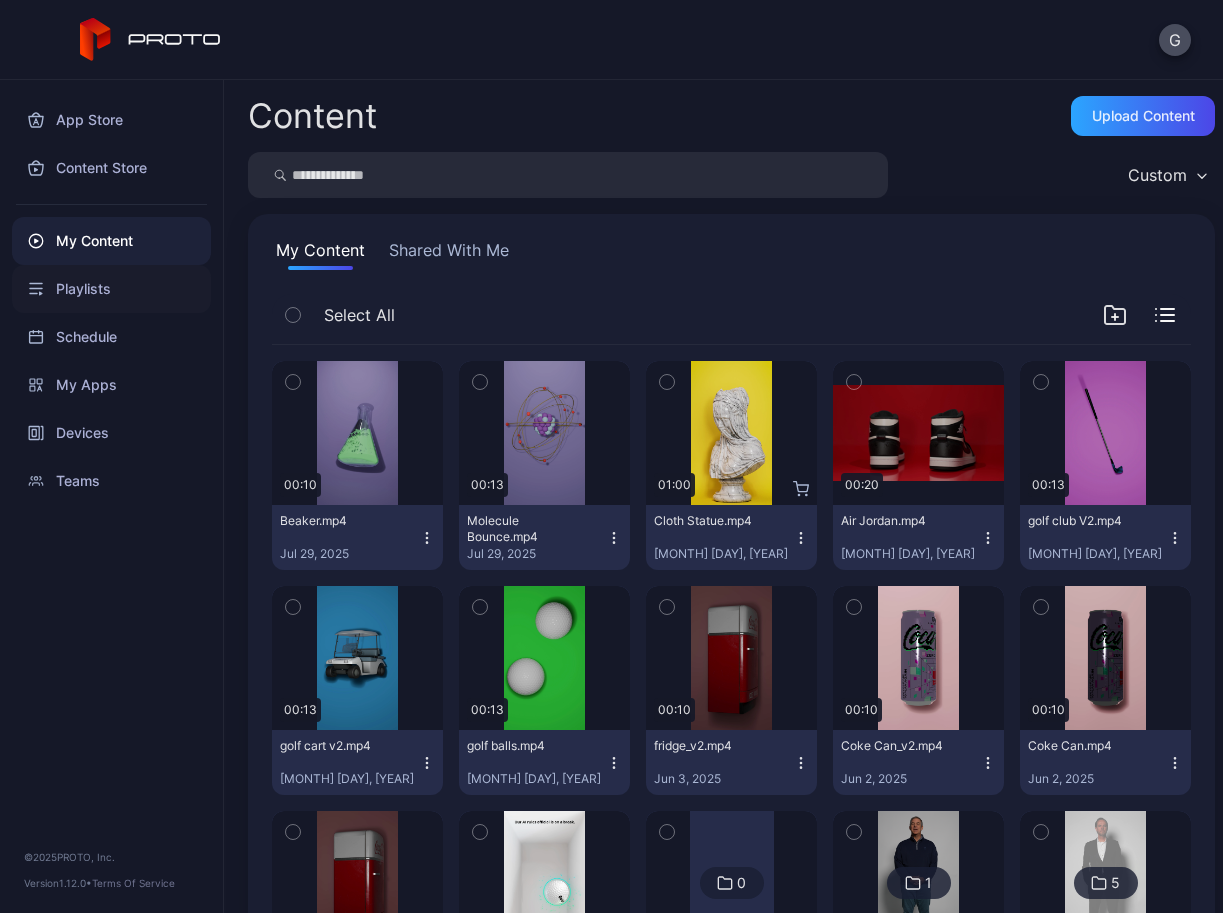 click on "Playlists" at bounding box center (111, 289) 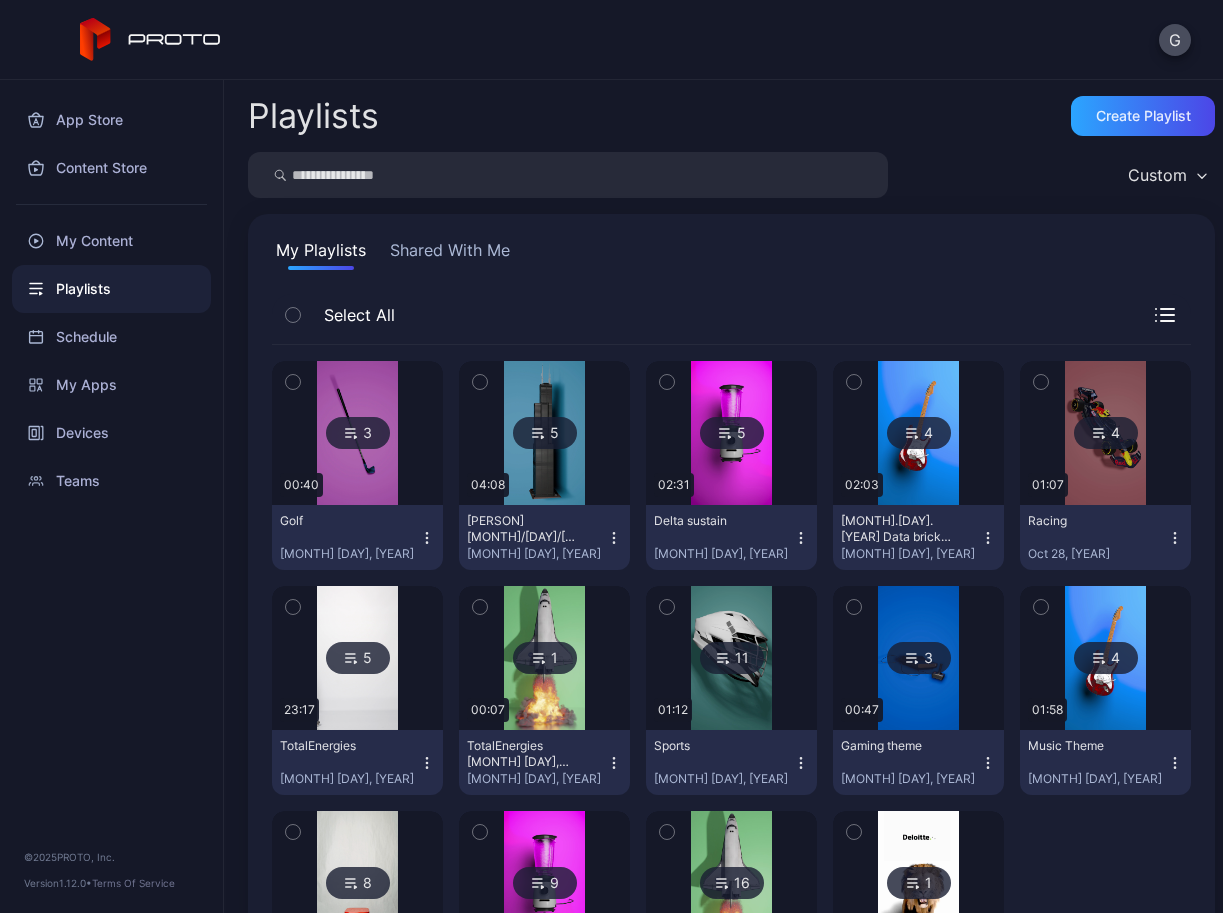 scroll, scrollTop: 163, scrollLeft: 0, axis: vertical 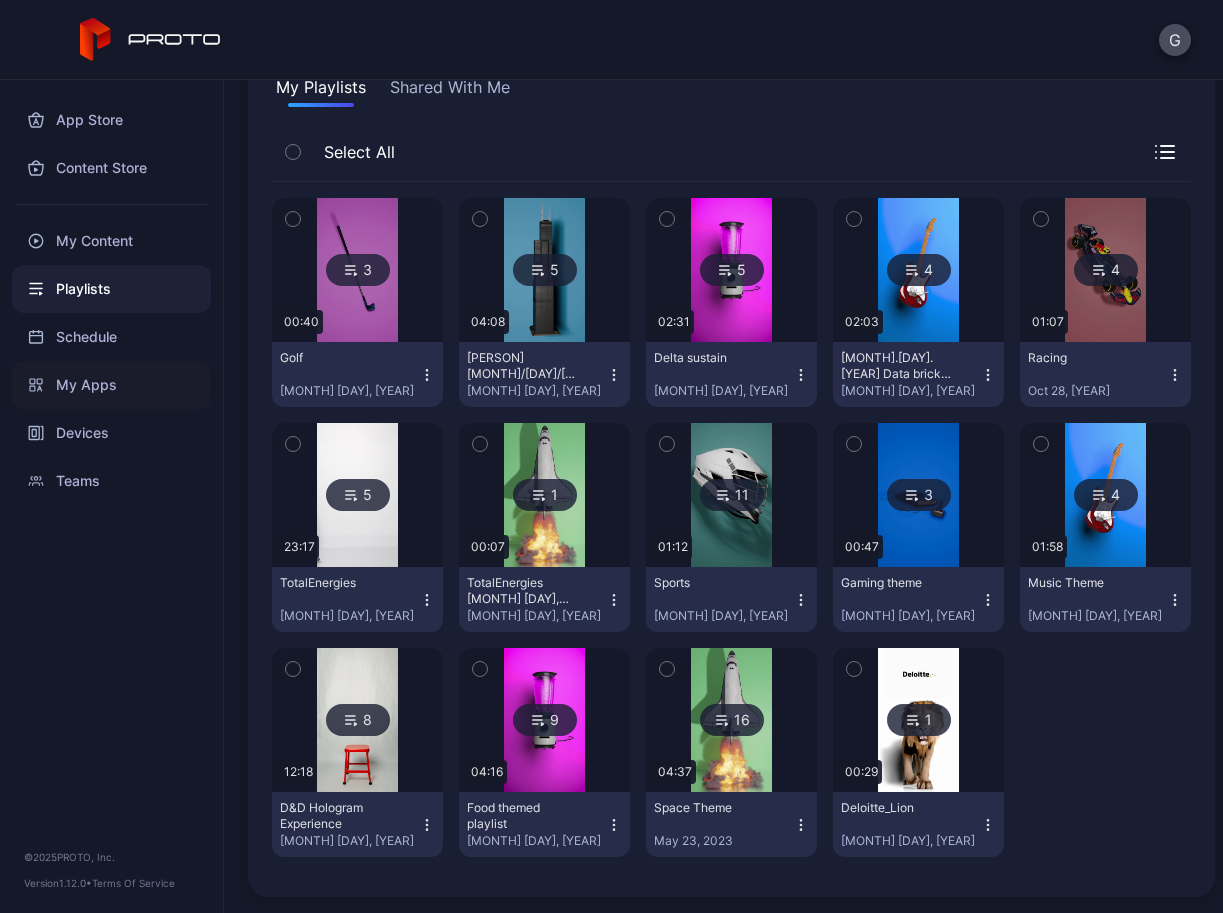 click on "My Apps" at bounding box center (111, 385) 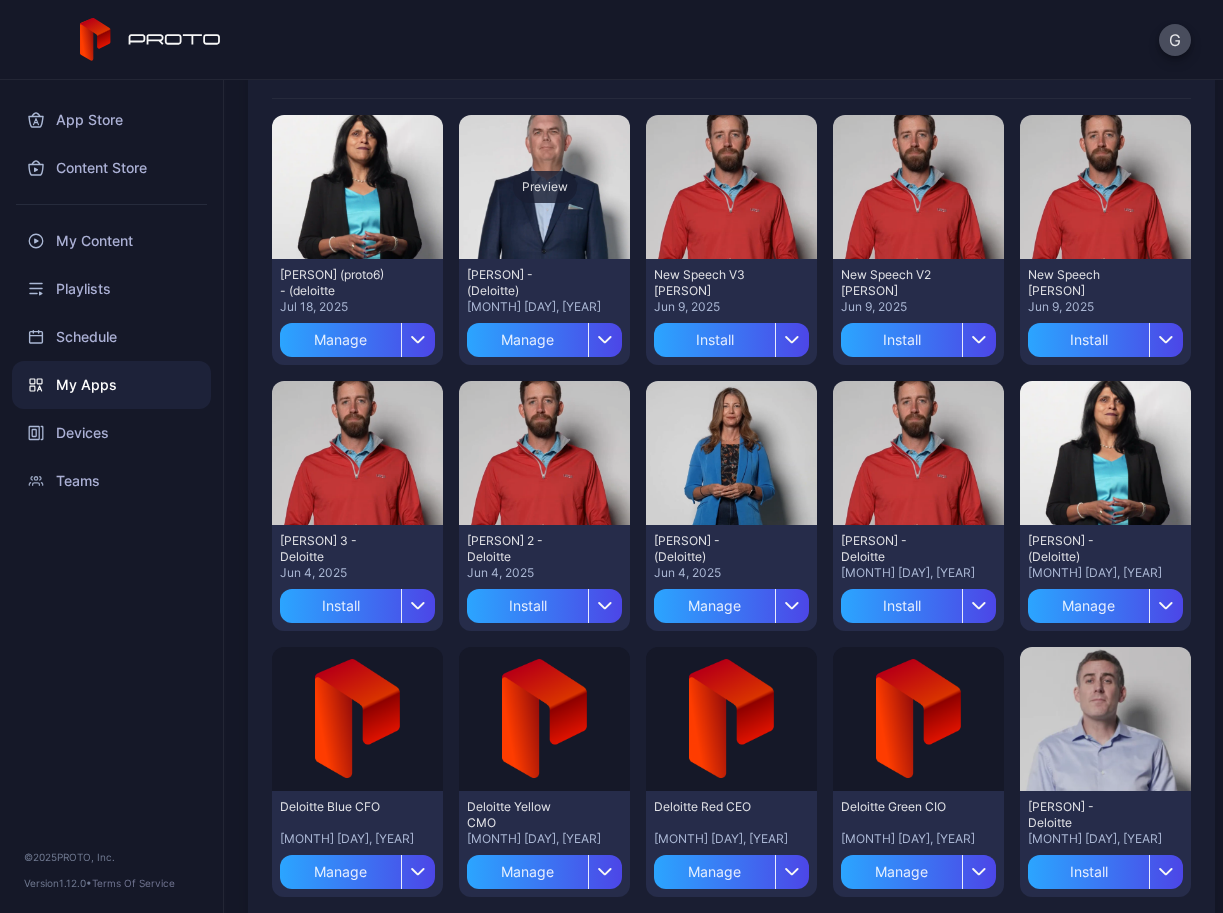 scroll, scrollTop: 333, scrollLeft: 0, axis: vertical 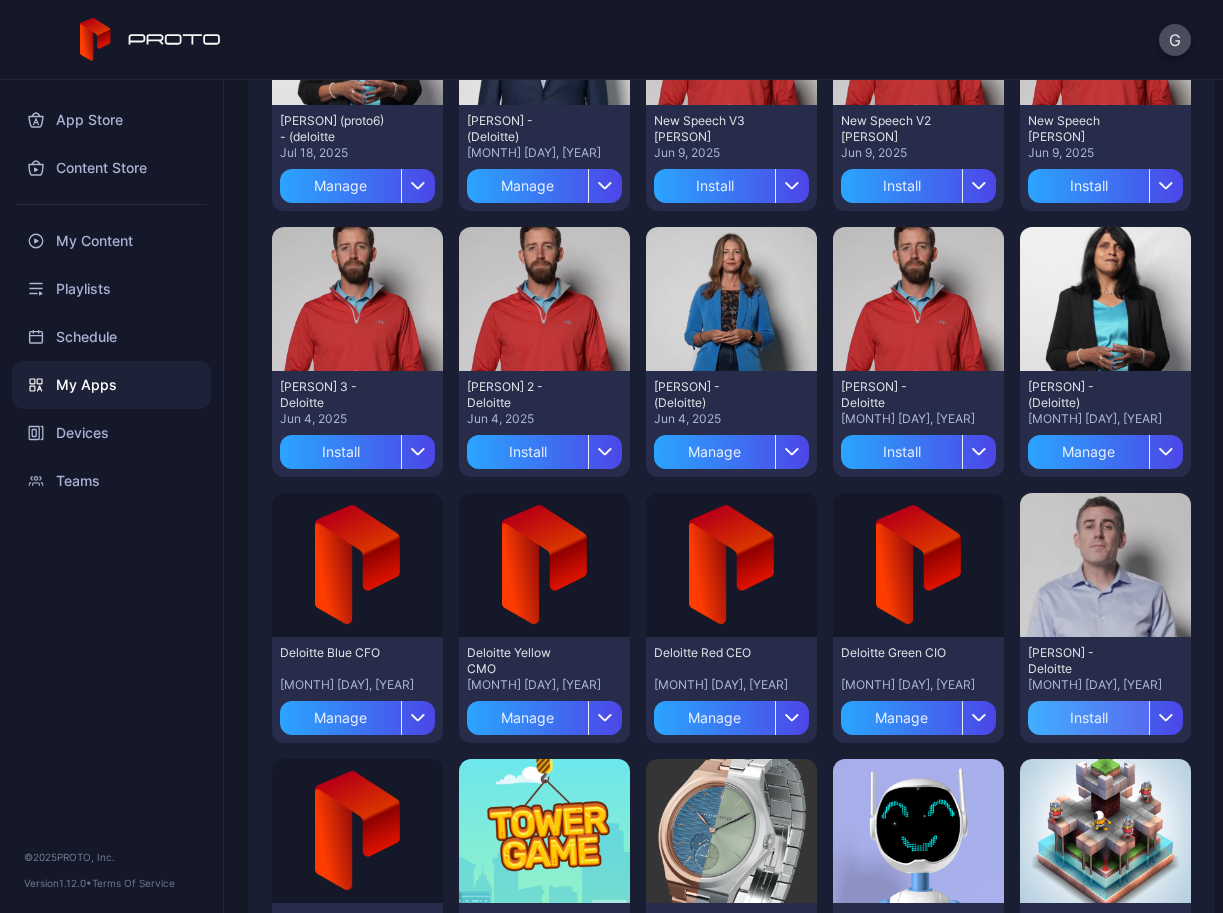 click on "Install" at bounding box center [1088, 718] 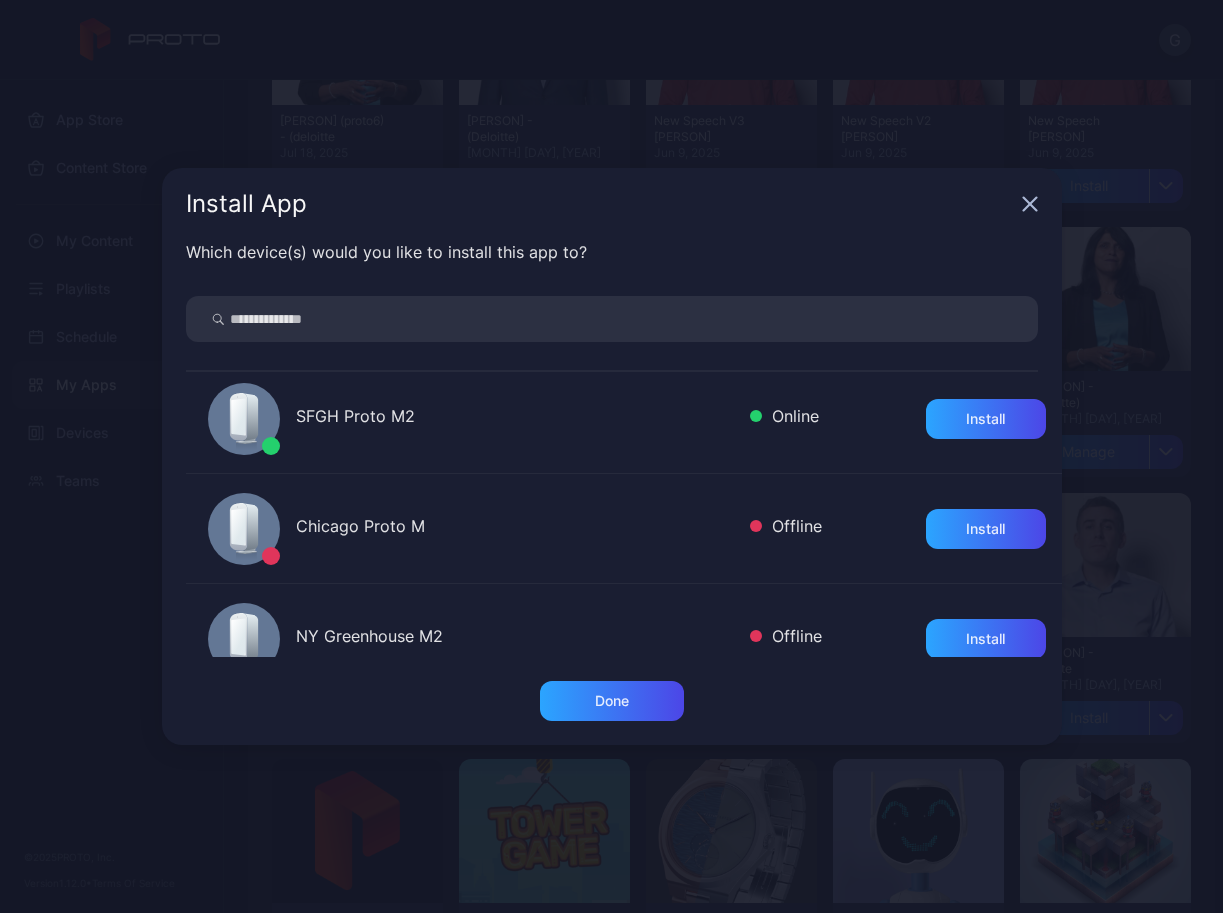 scroll, scrollTop: 167, scrollLeft: 0, axis: vertical 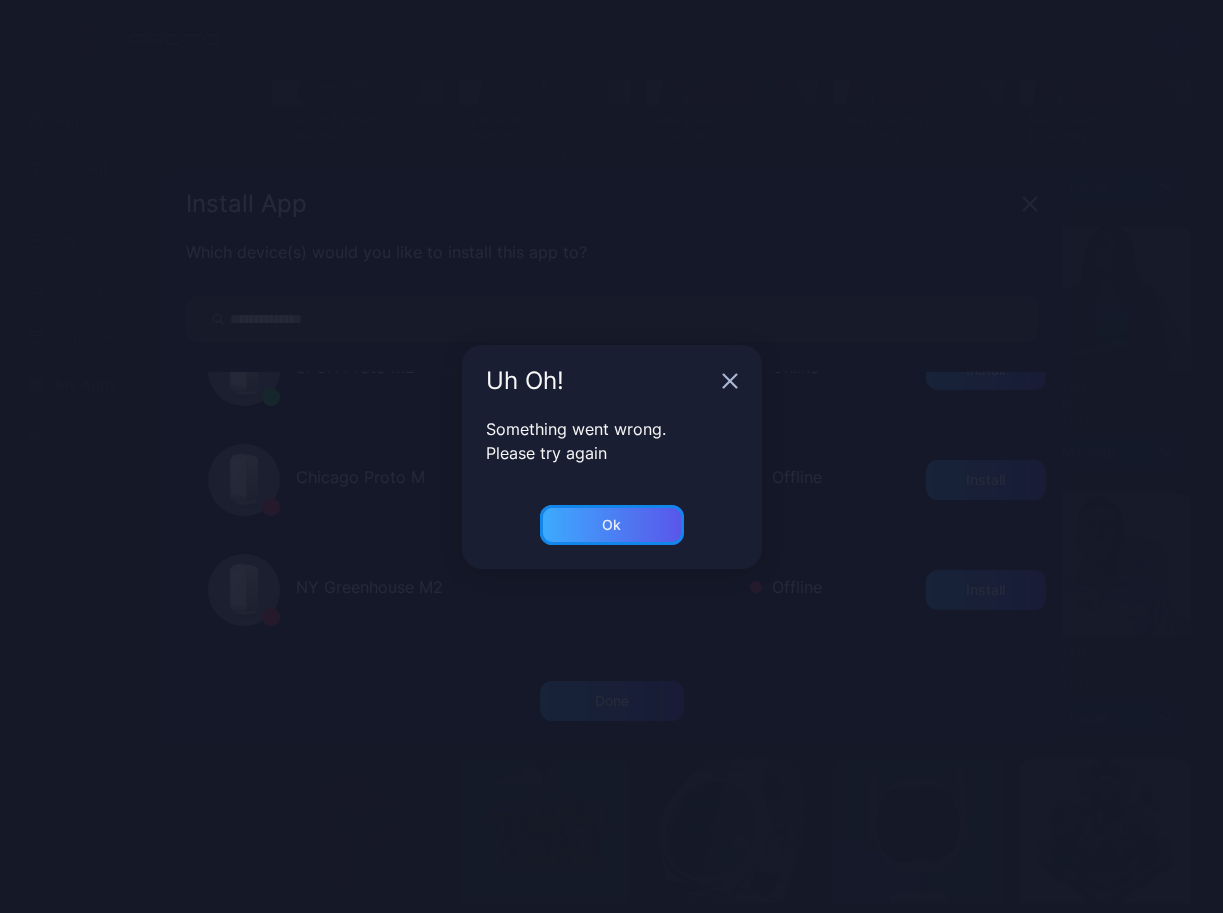 click on "Ok" at bounding box center [611, 525] 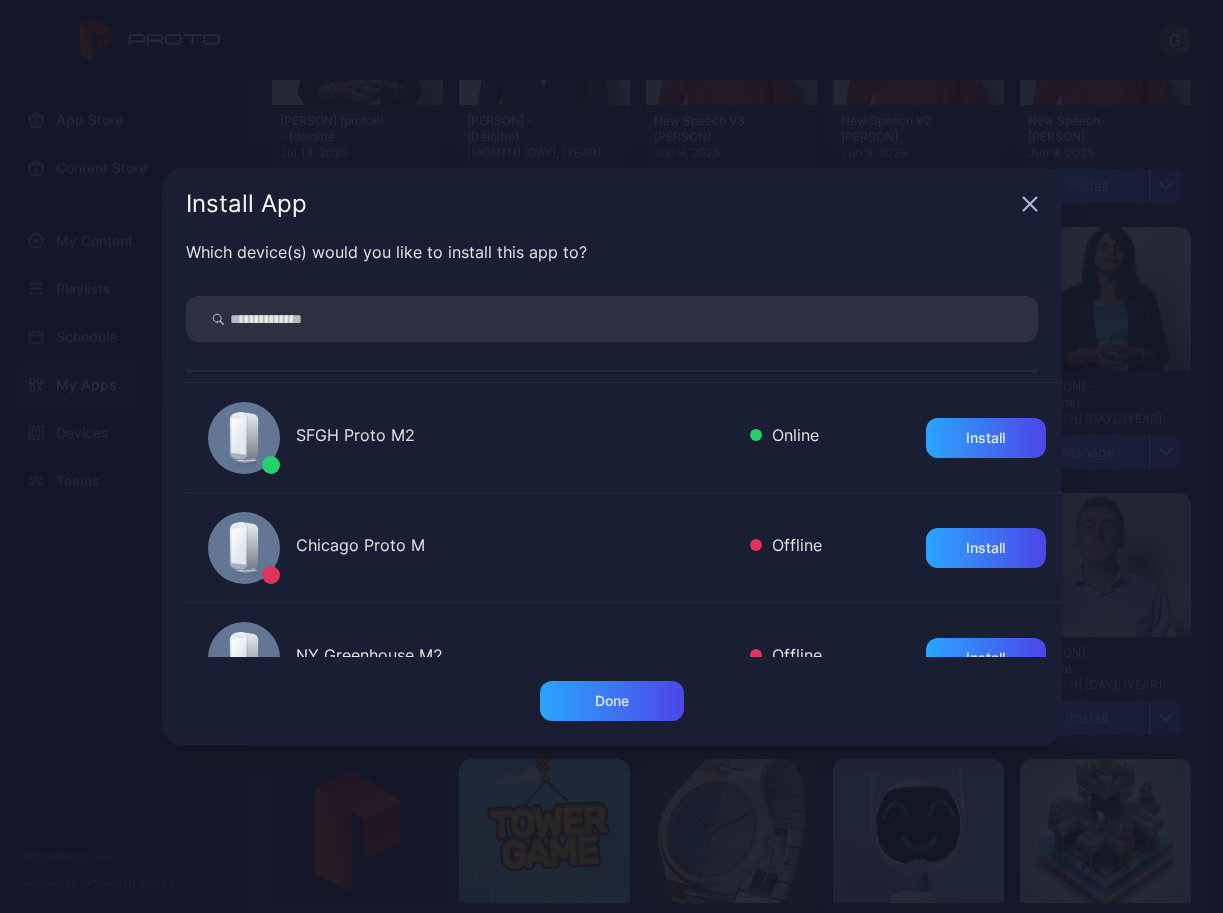 scroll, scrollTop: 167, scrollLeft: 0, axis: vertical 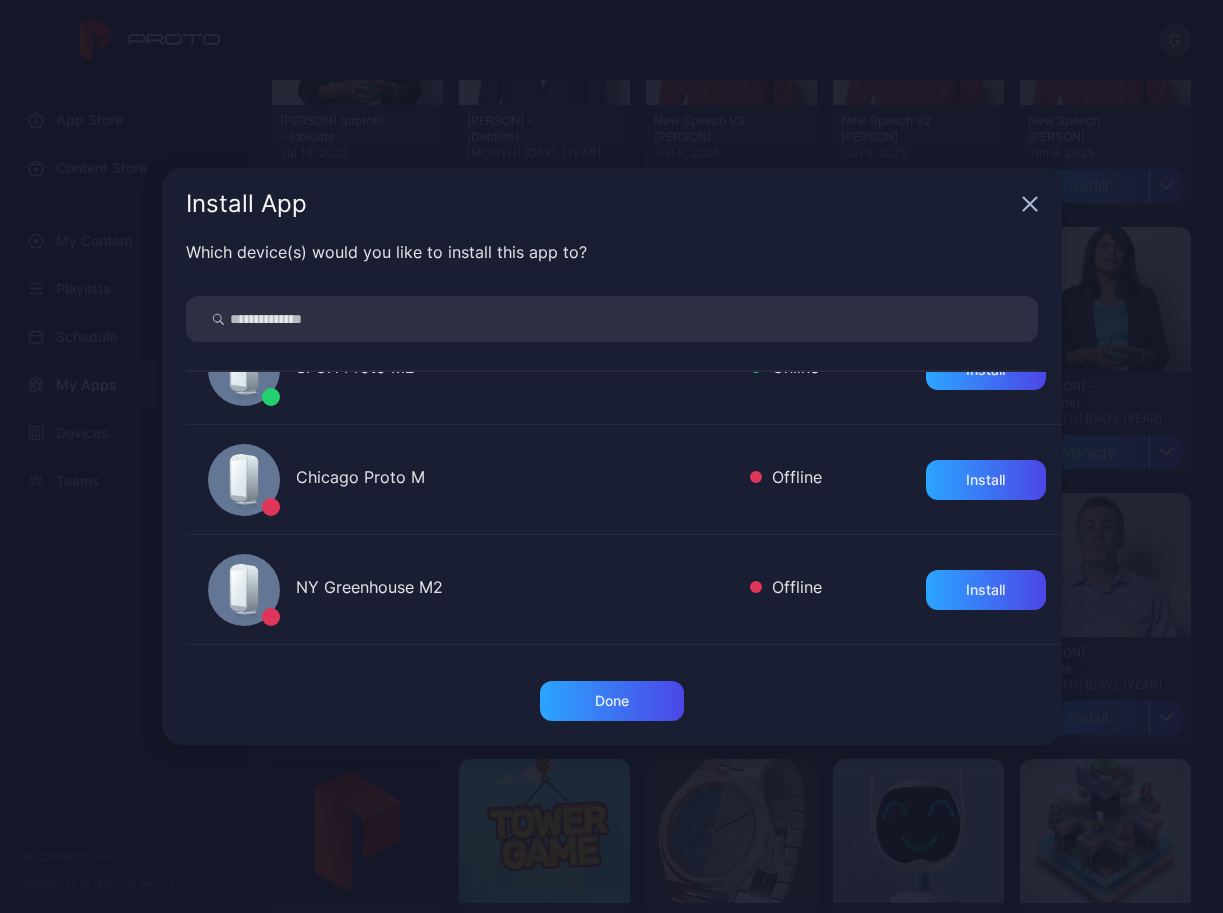 click 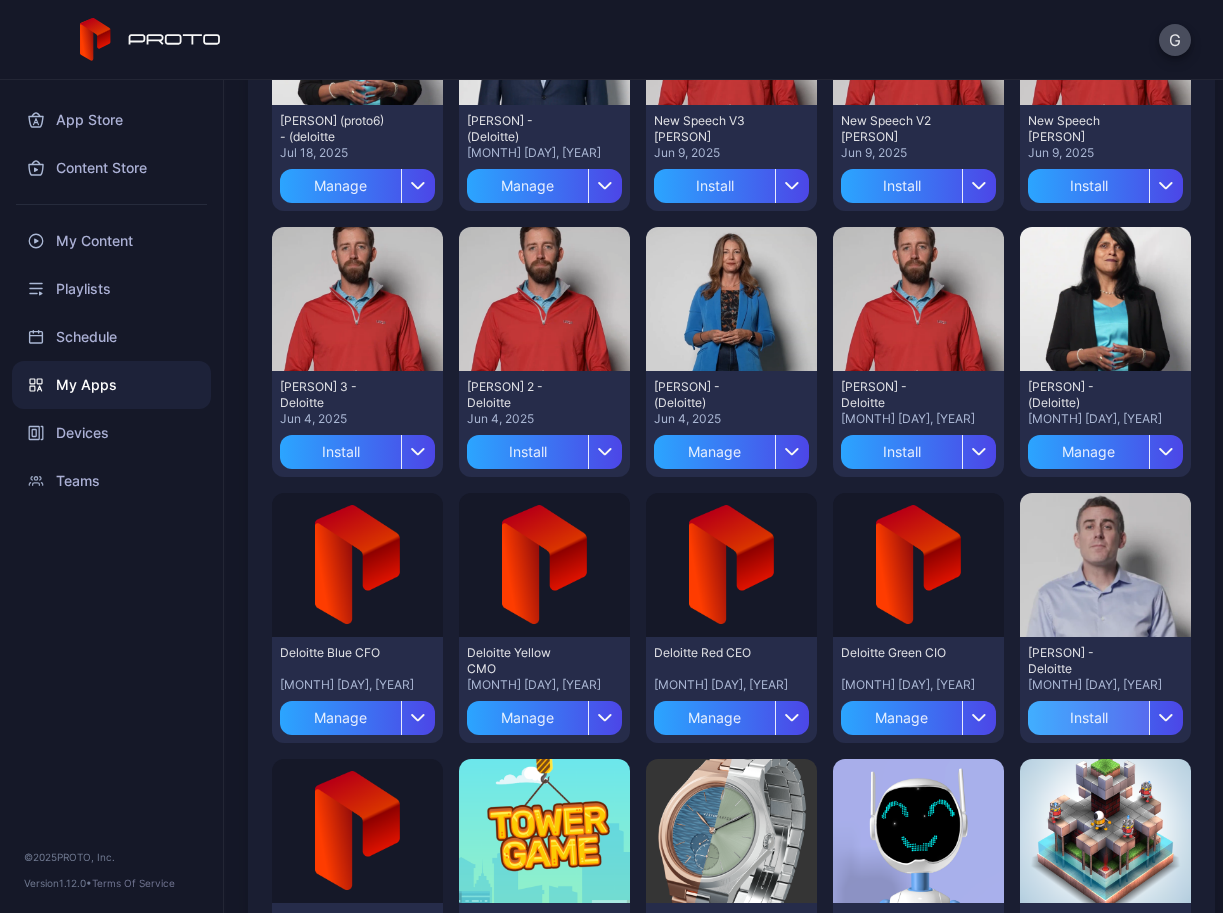 click on "Install" at bounding box center [1088, 718] 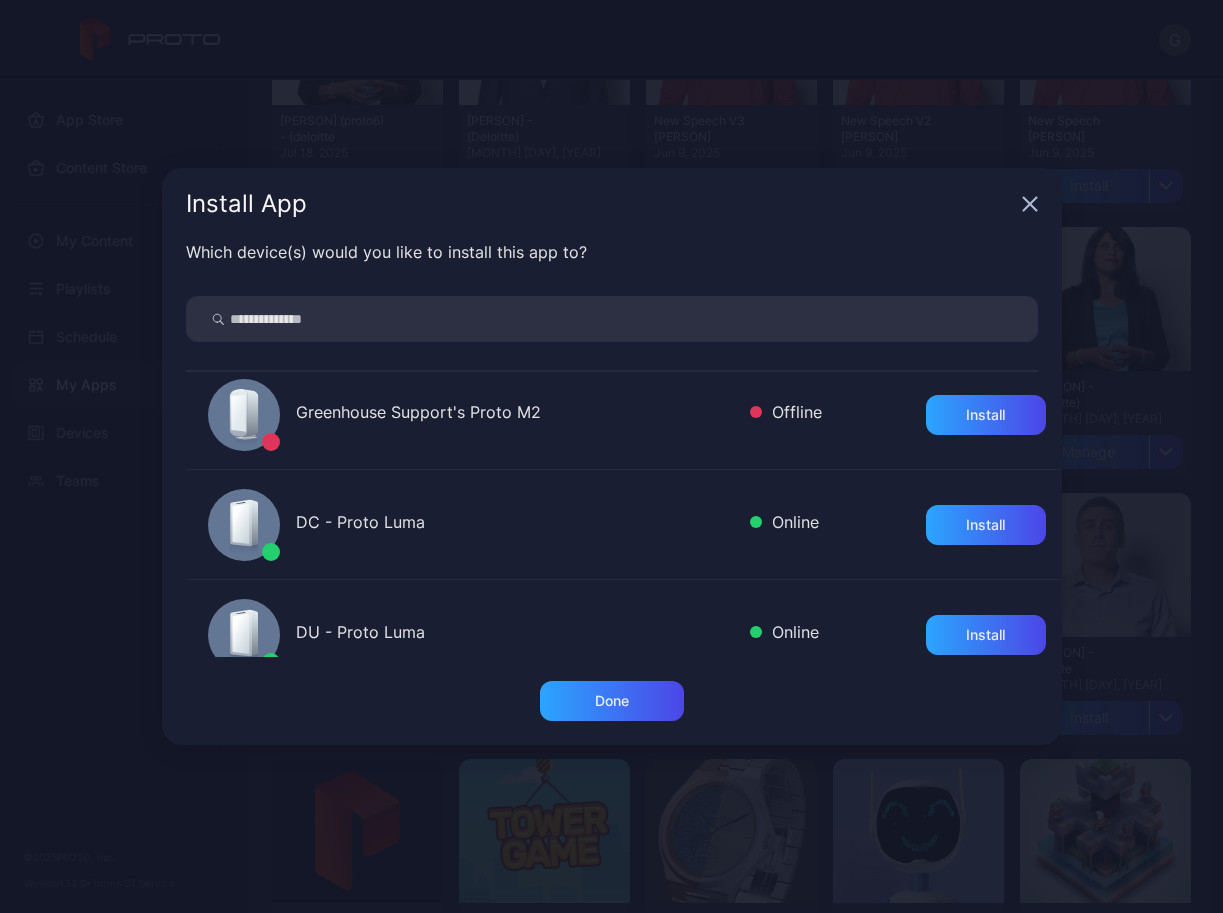 scroll, scrollTop: 500, scrollLeft: 0, axis: vertical 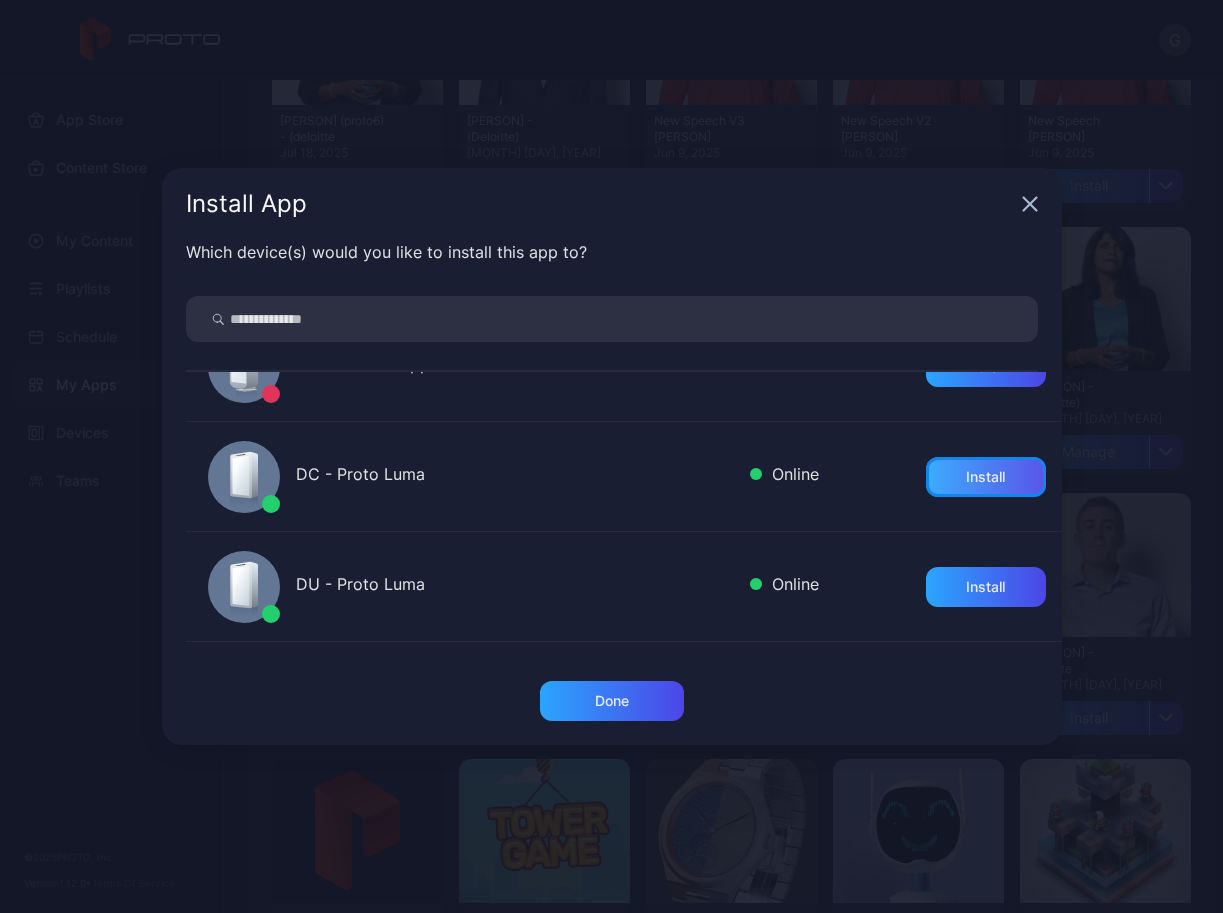 click on "Install" at bounding box center (986, 477) 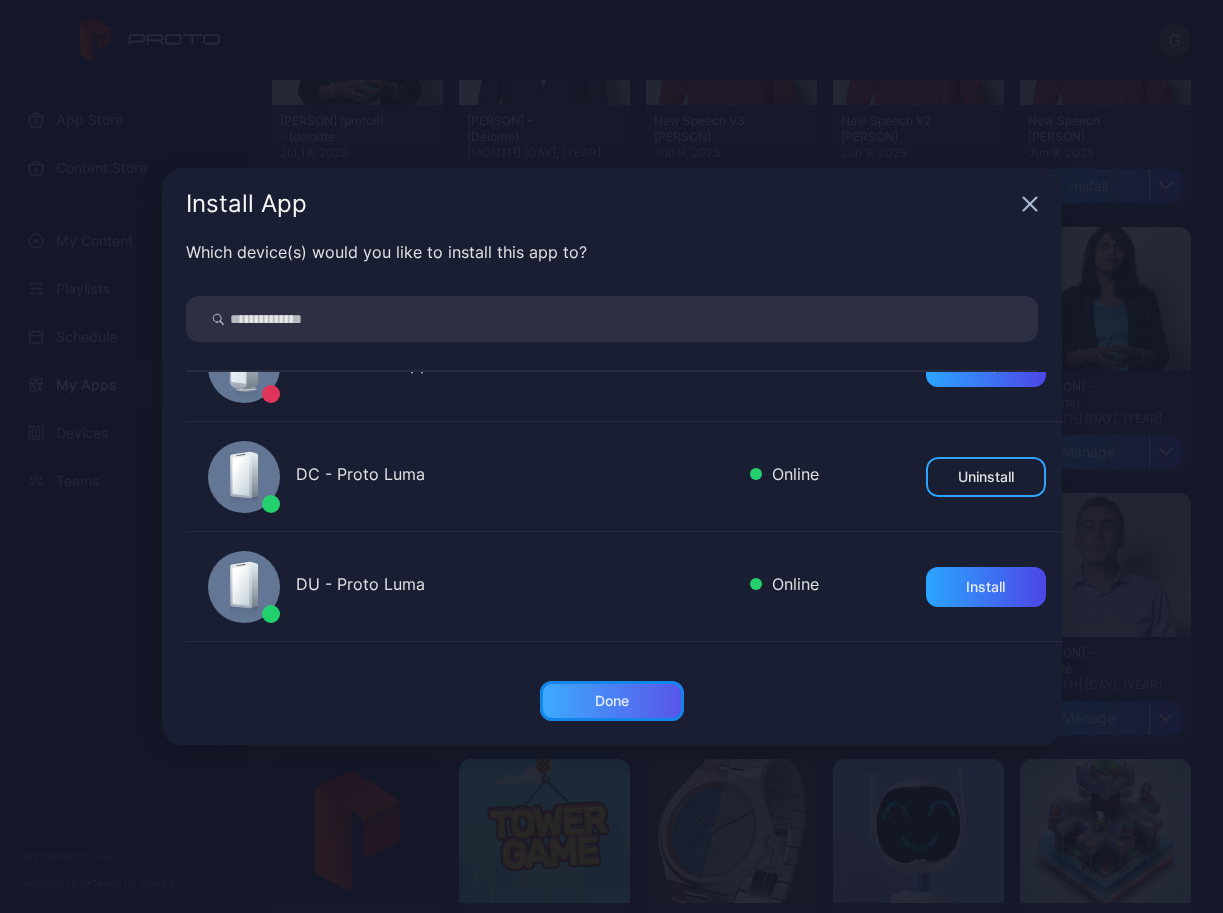 click on "Done" at bounding box center (612, 701) 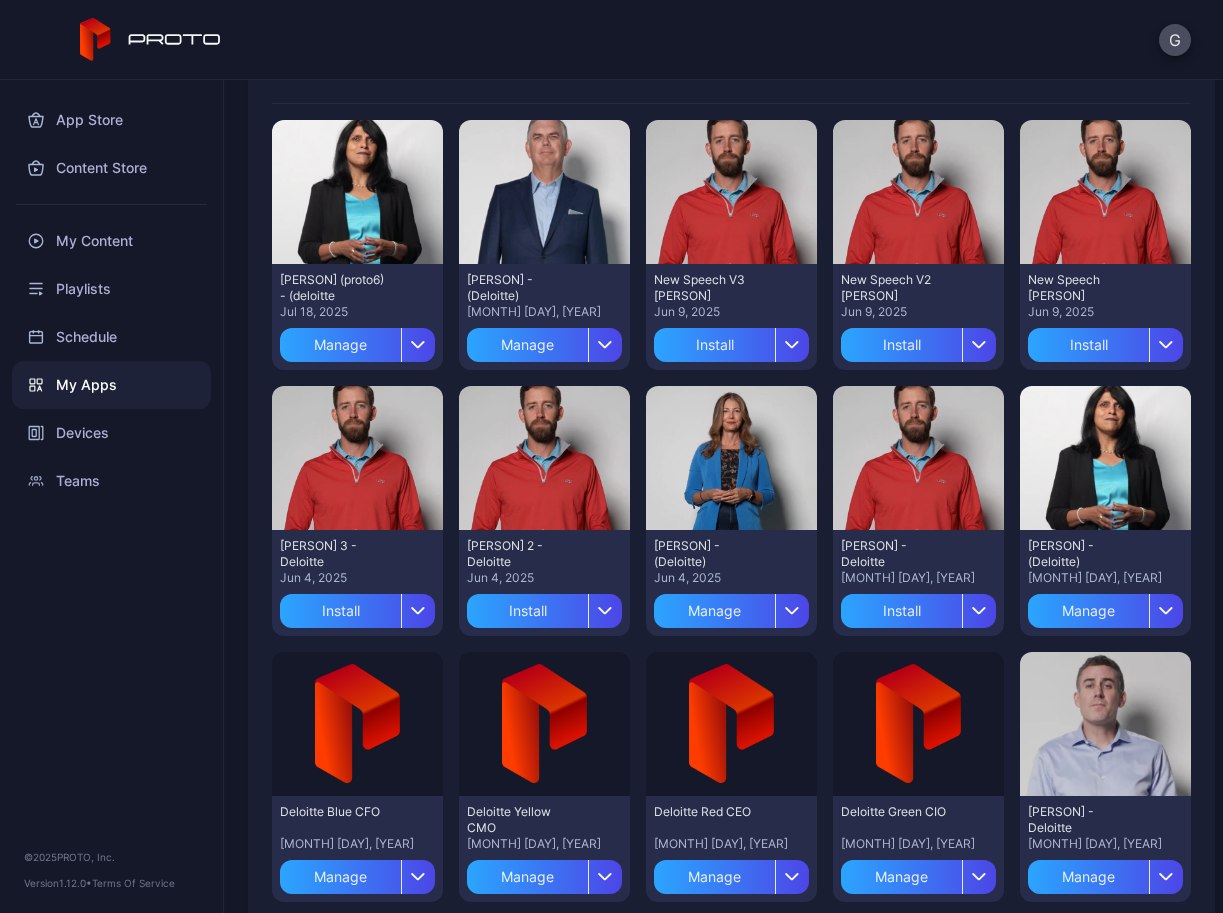 scroll, scrollTop: 0, scrollLeft: 0, axis: both 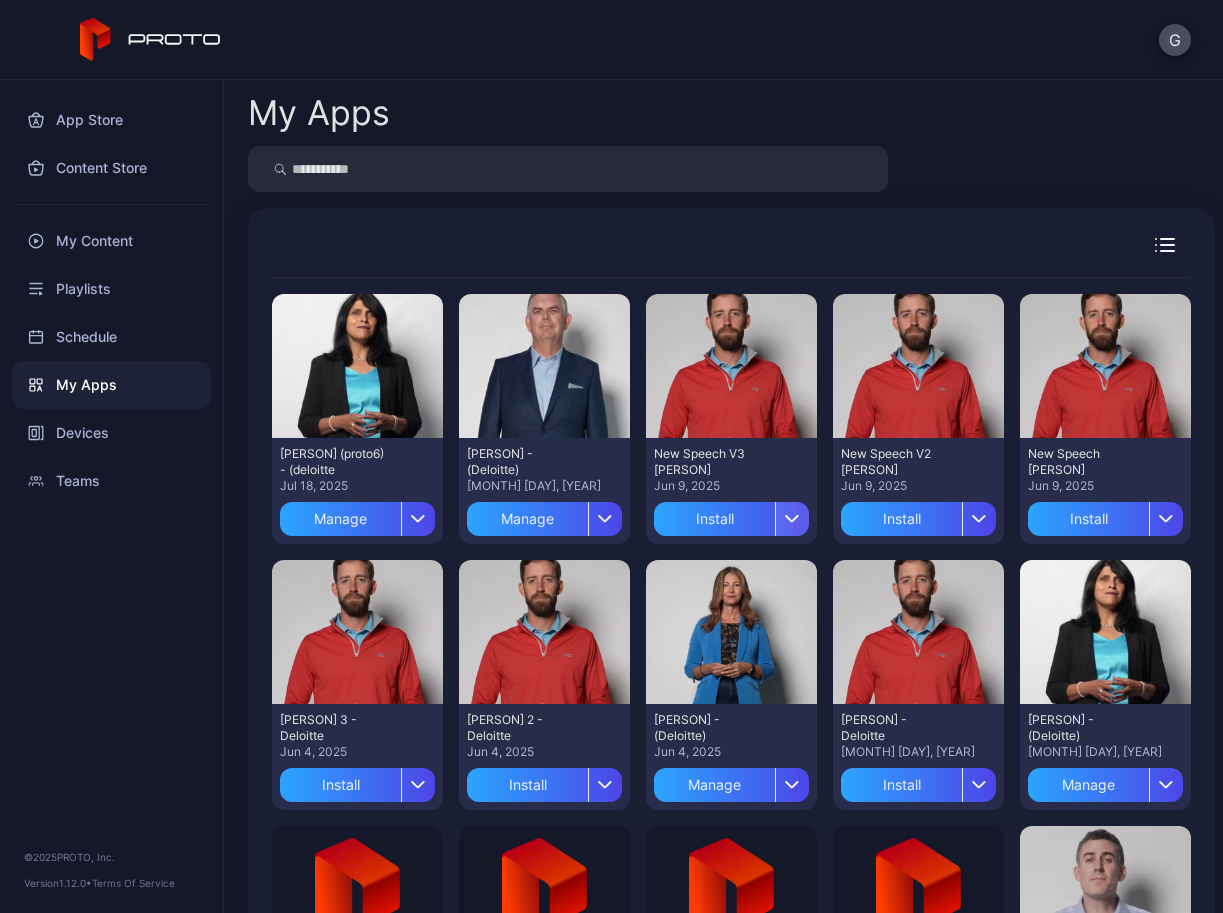 click at bounding box center (792, 519) 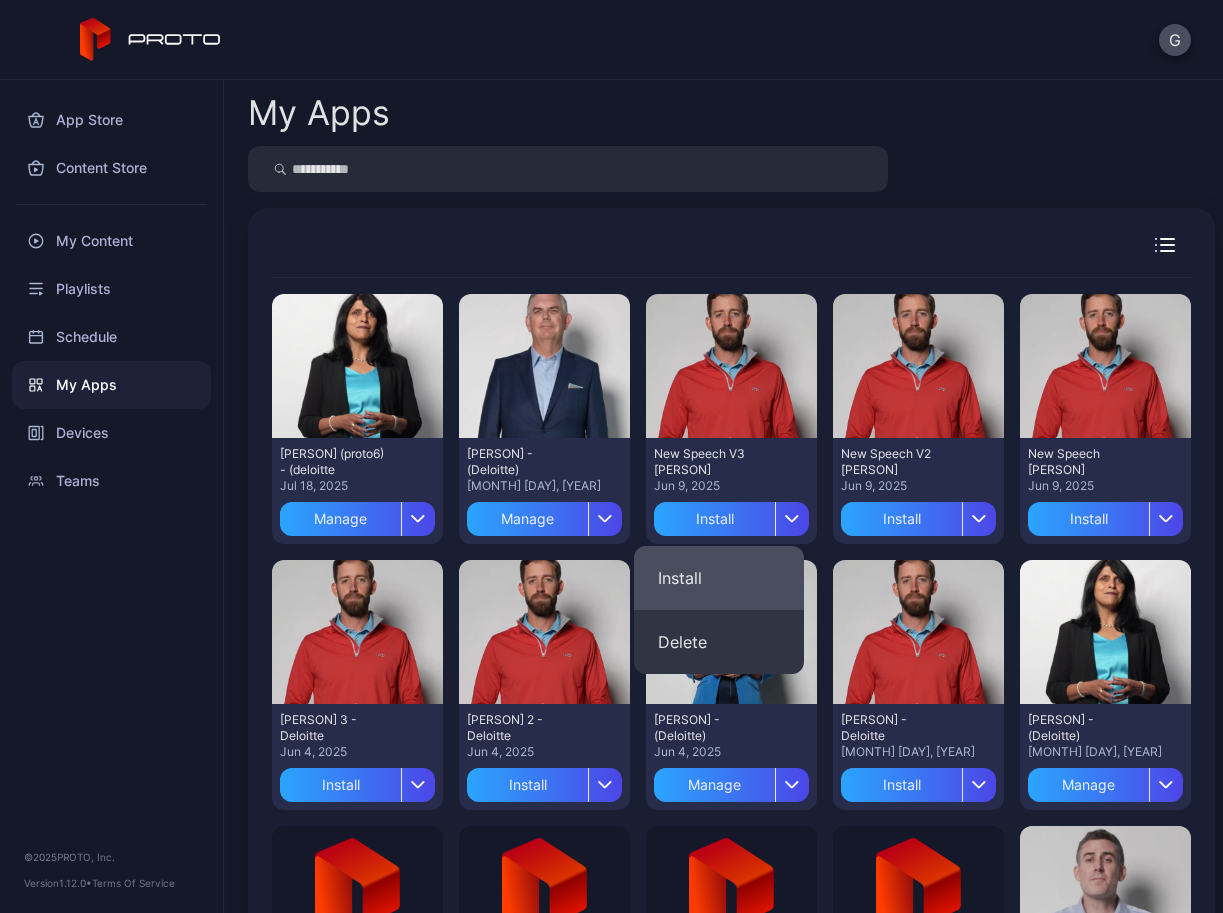 click on "Install" at bounding box center [719, 578] 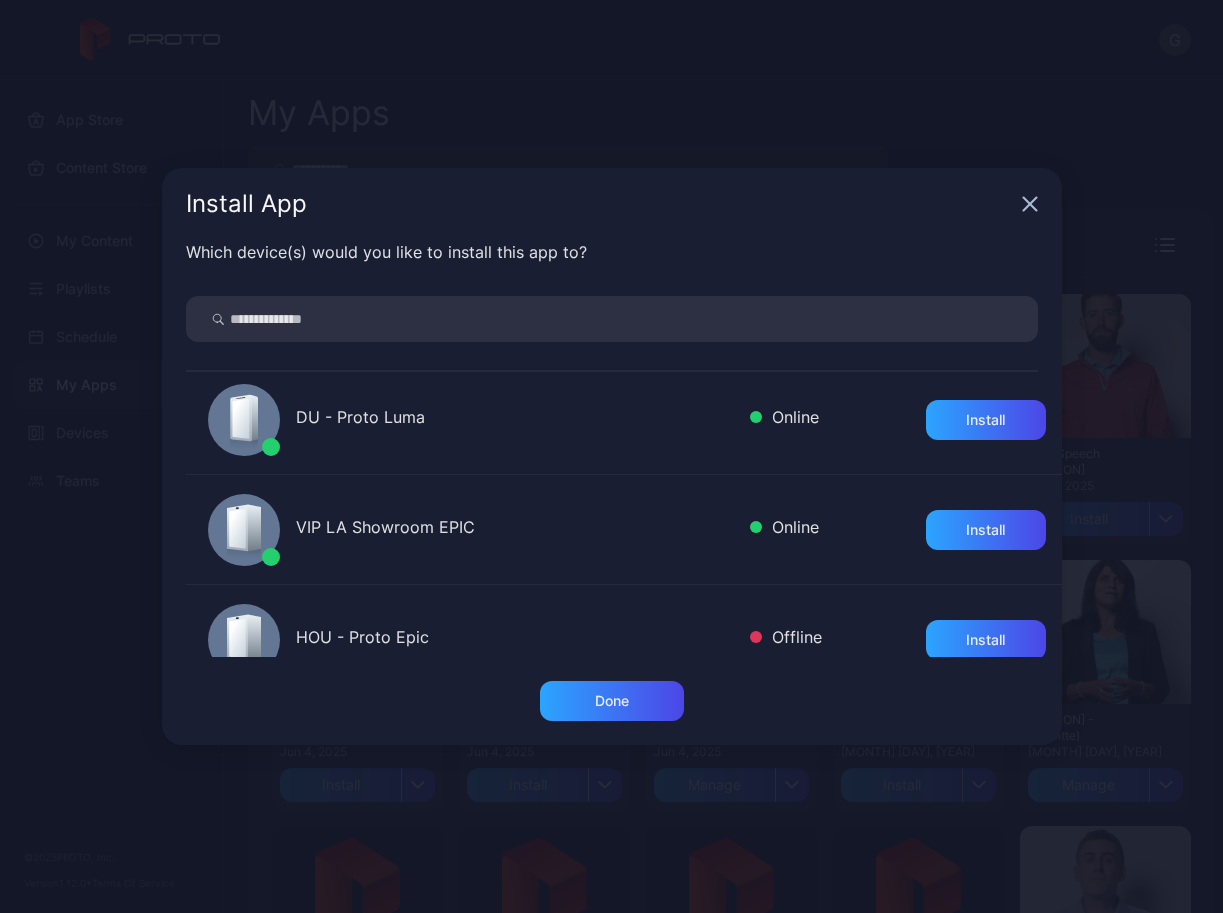 scroll, scrollTop: 500, scrollLeft: 0, axis: vertical 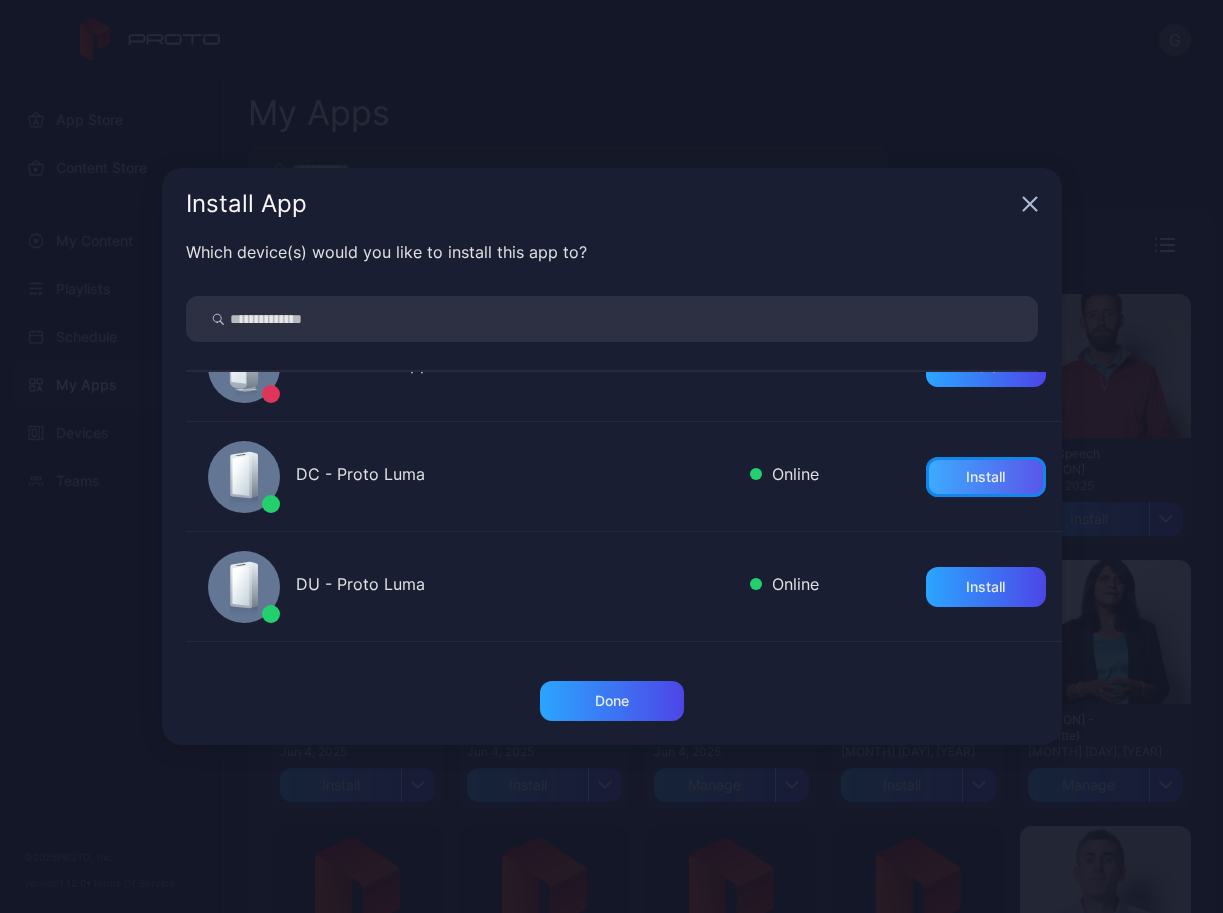 click on "Install" at bounding box center [986, 477] 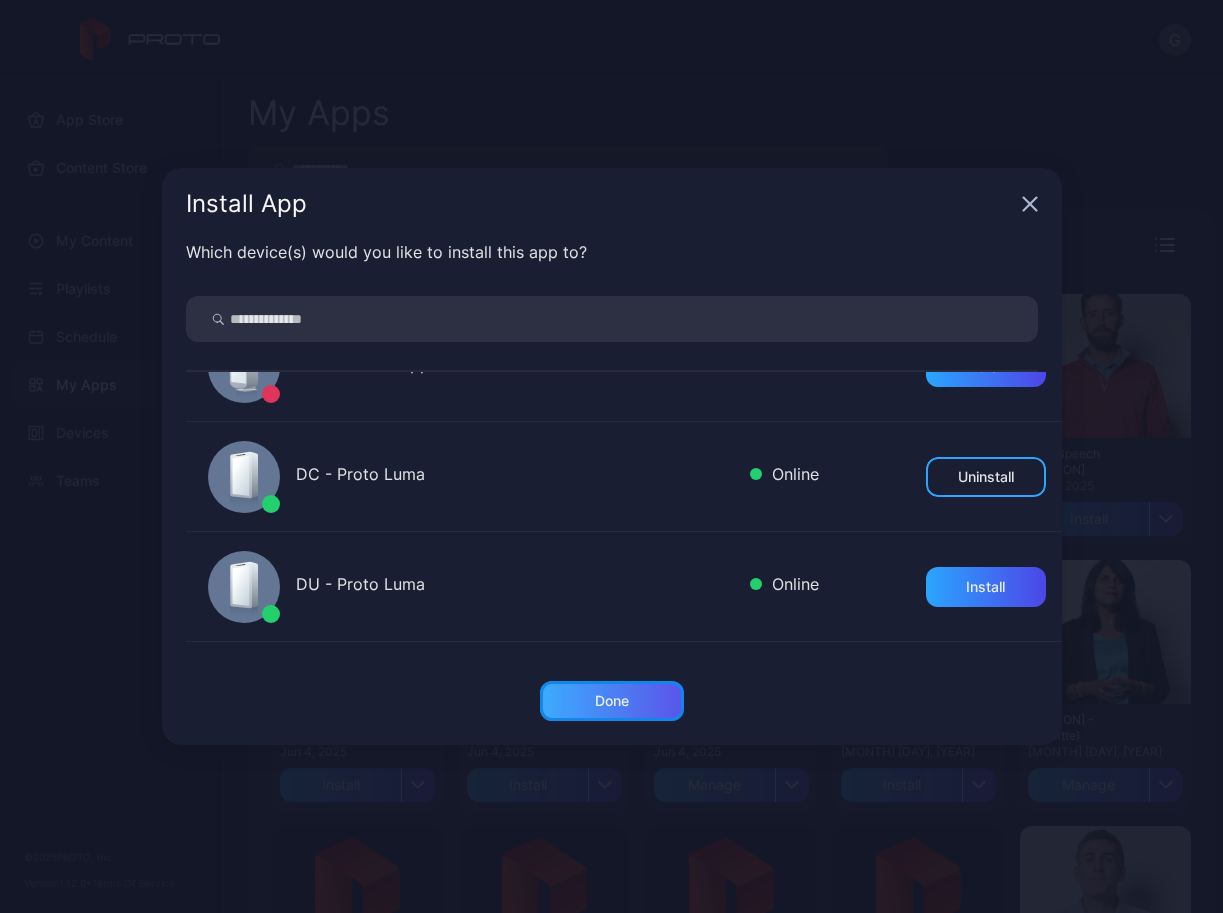 click on "Done" at bounding box center (612, 701) 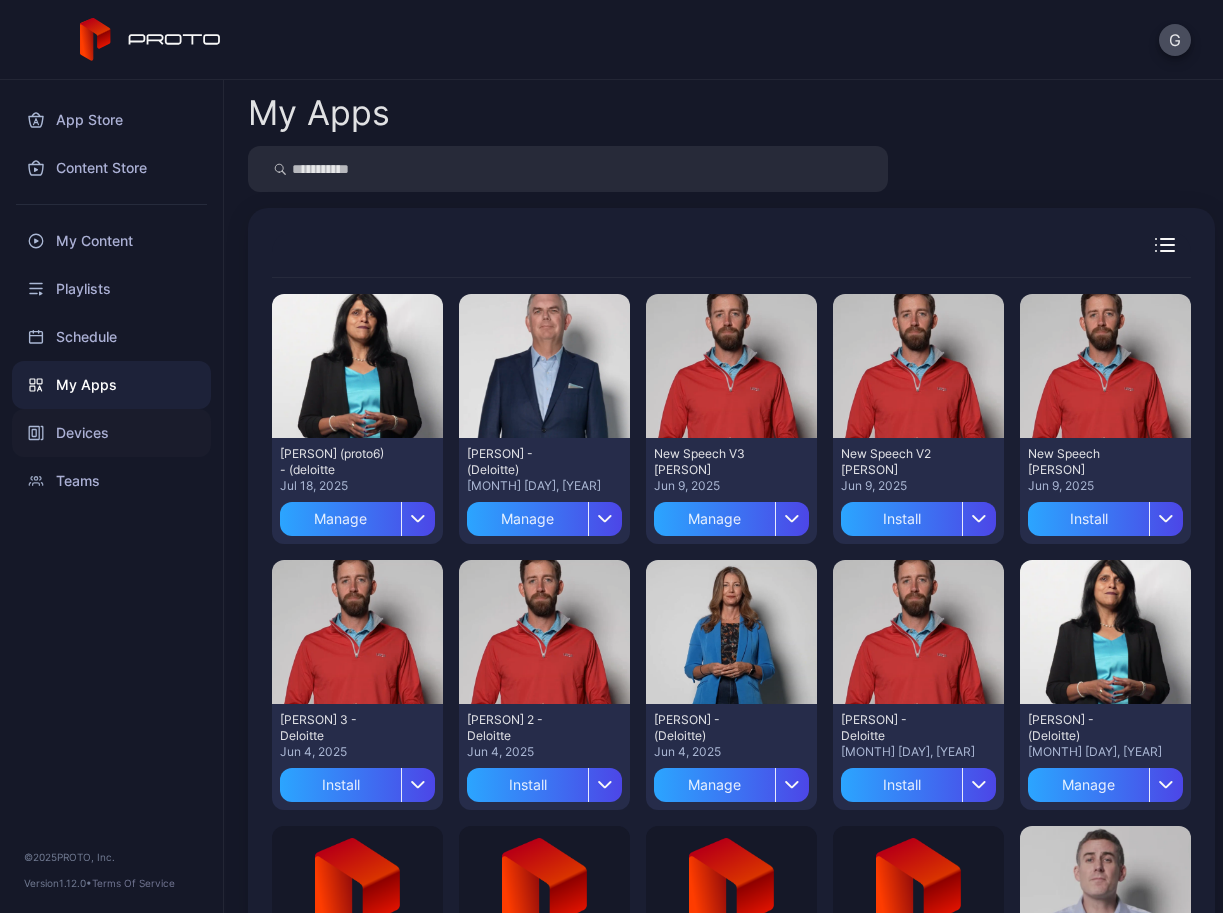 click on "Devices" at bounding box center (111, 433) 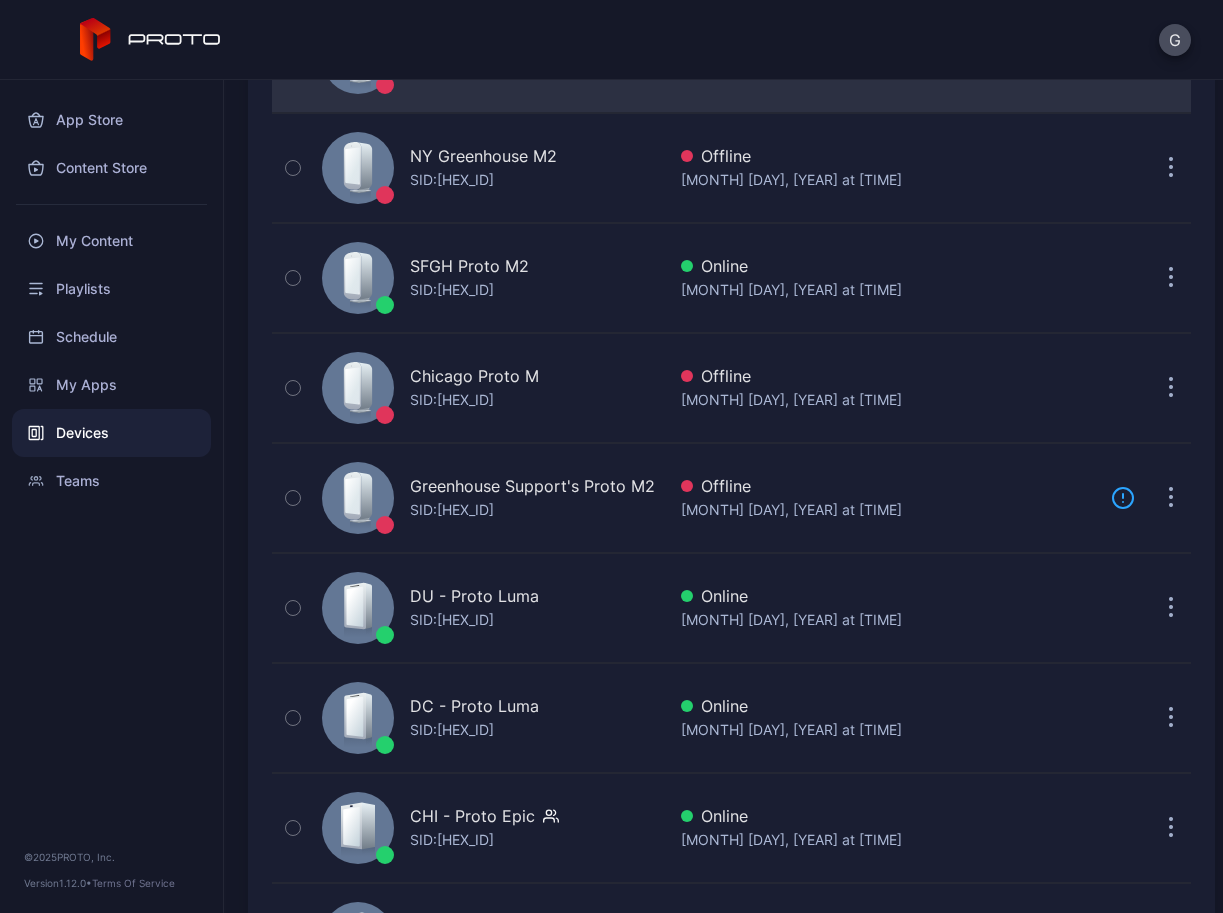 scroll, scrollTop: 453, scrollLeft: 0, axis: vertical 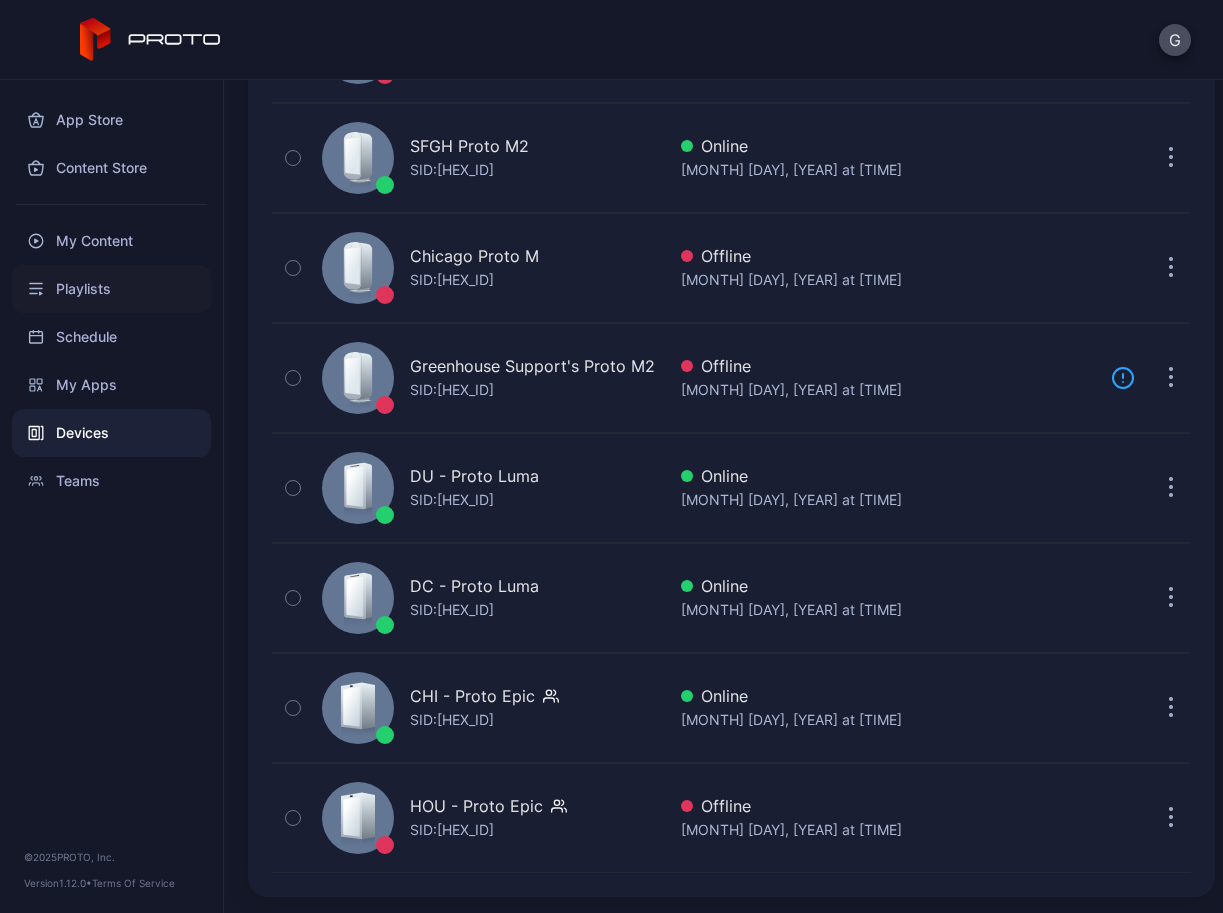 click on "Playlists" at bounding box center [111, 289] 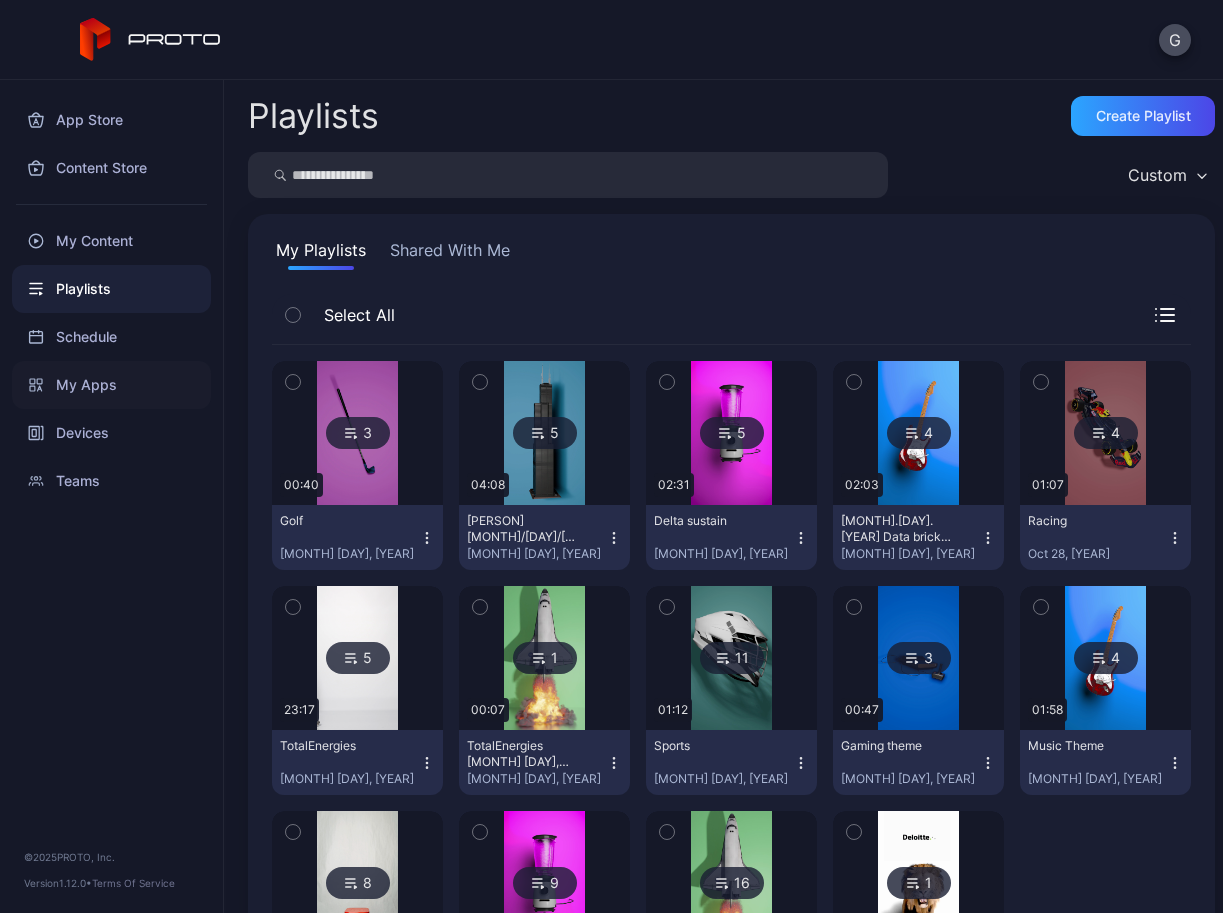 click on "My Apps" at bounding box center (111, 385) 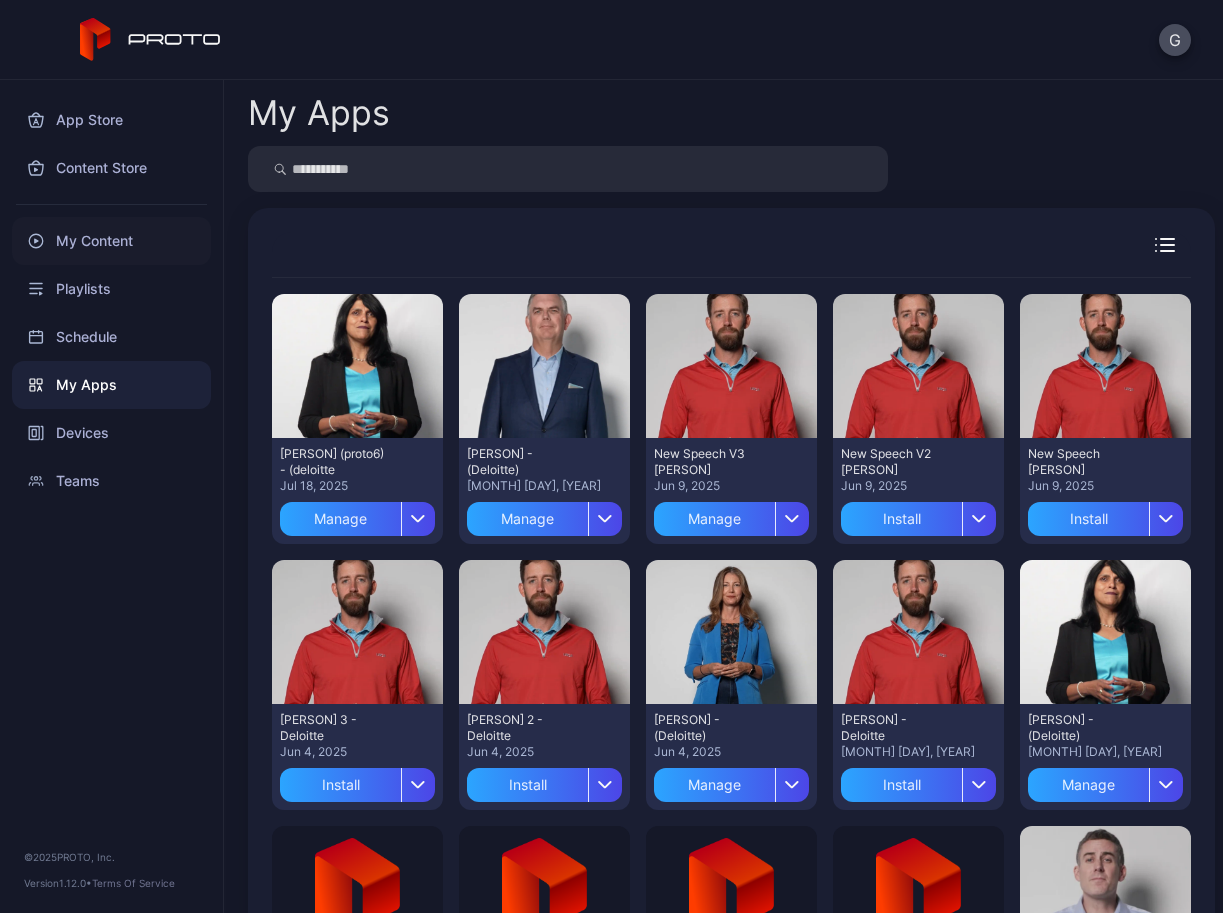 click on "My Content" at bounding box center (111, 241) 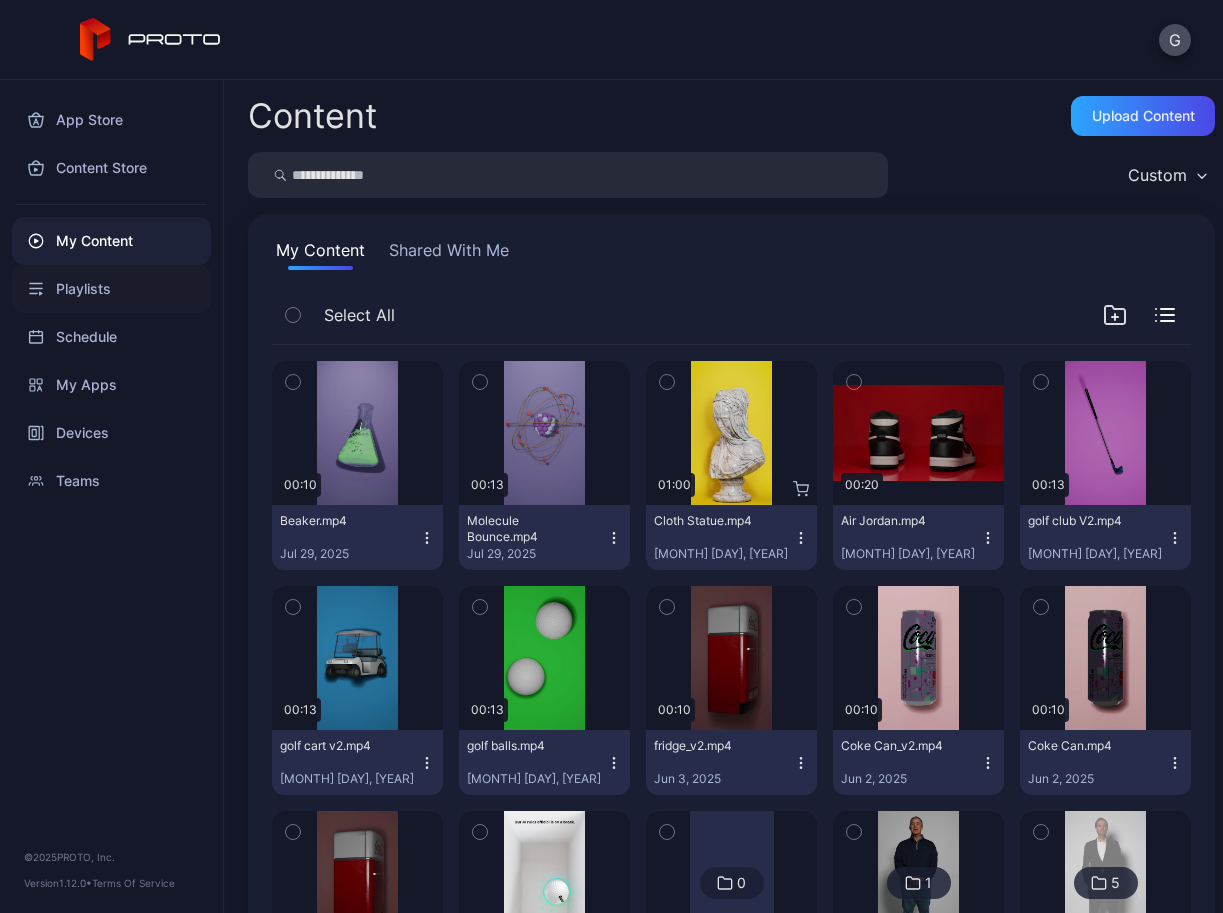 click on "Playlists" at bounding box center [111, 289] 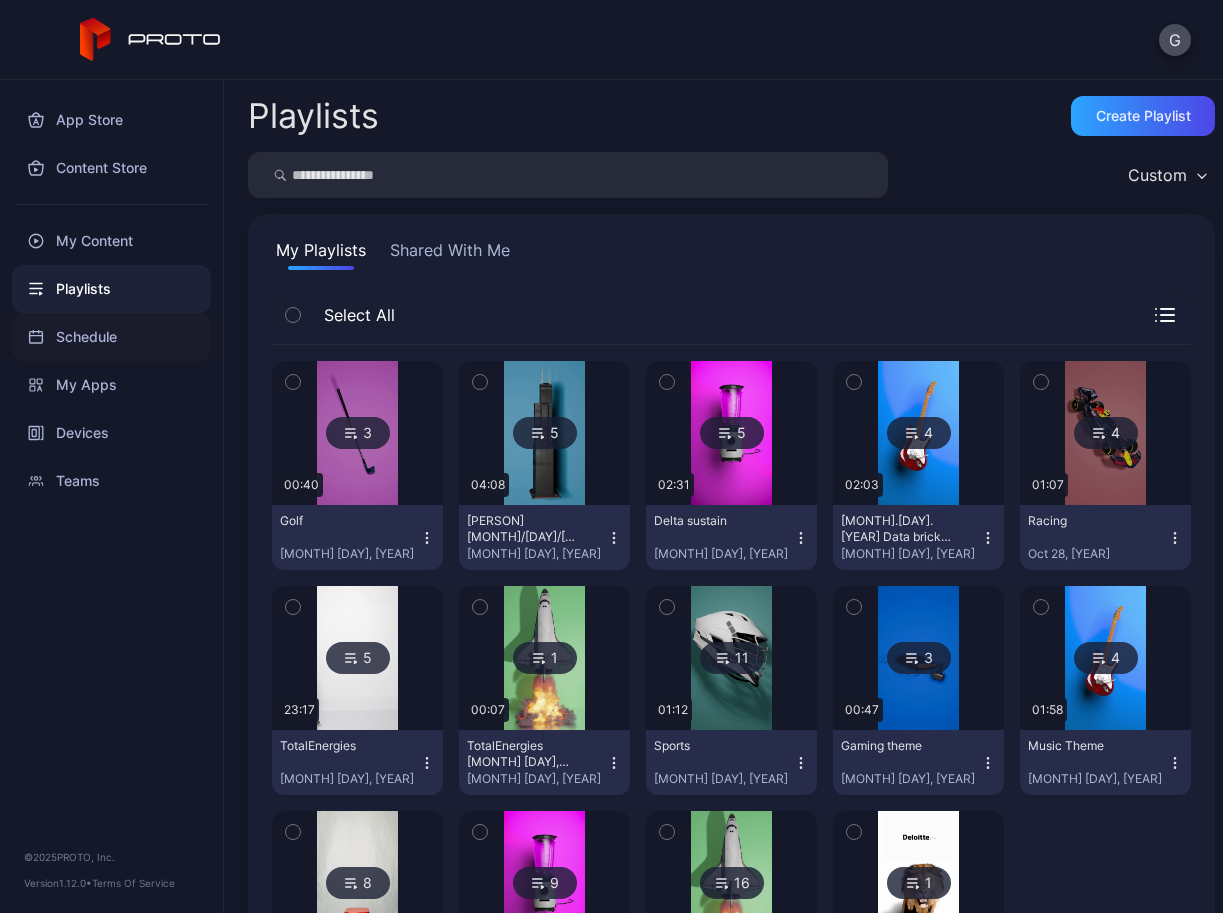click on "Schedule" at bounding box center [111, 337] 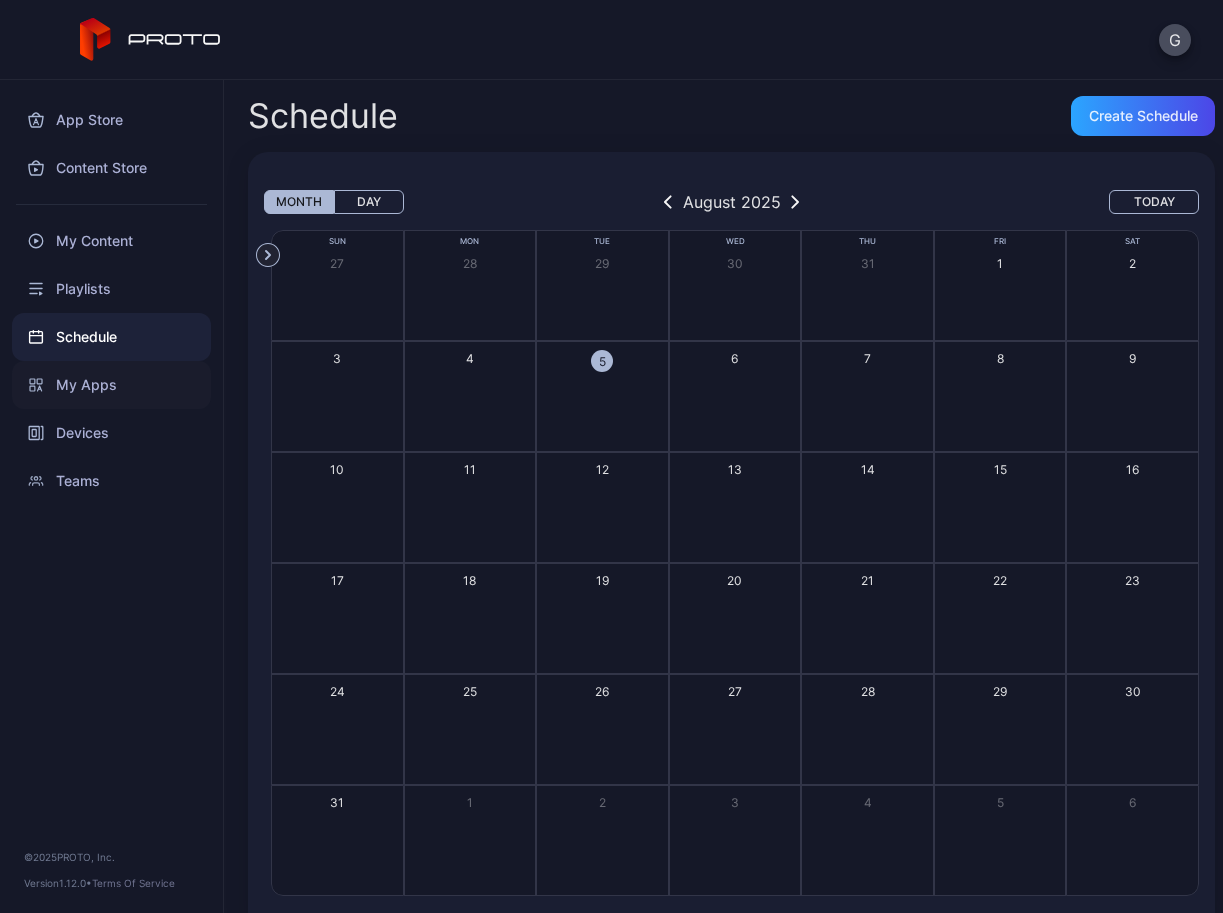 click on "My Apps" at bounding box center (111, 385) 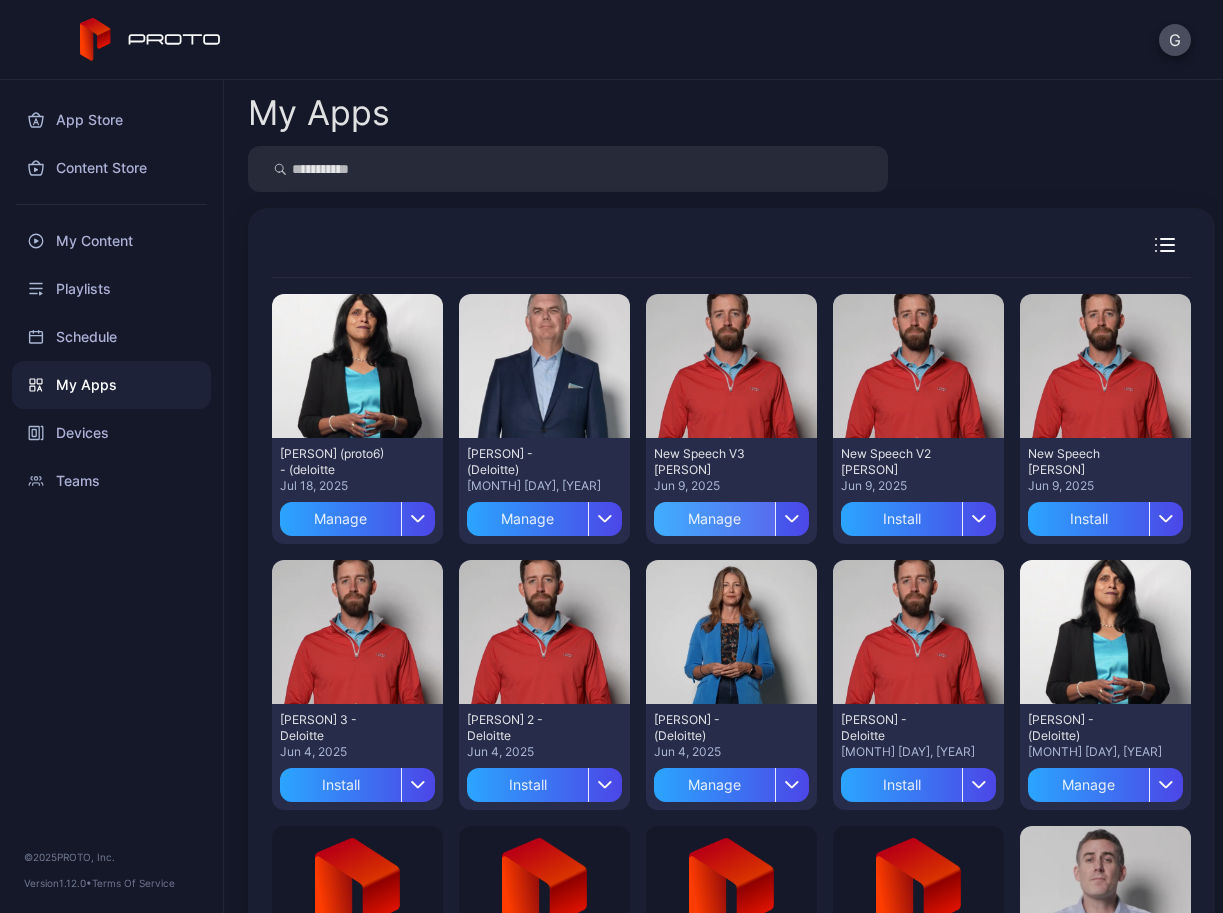 click on "Manage" at bounding box center (714, 519) 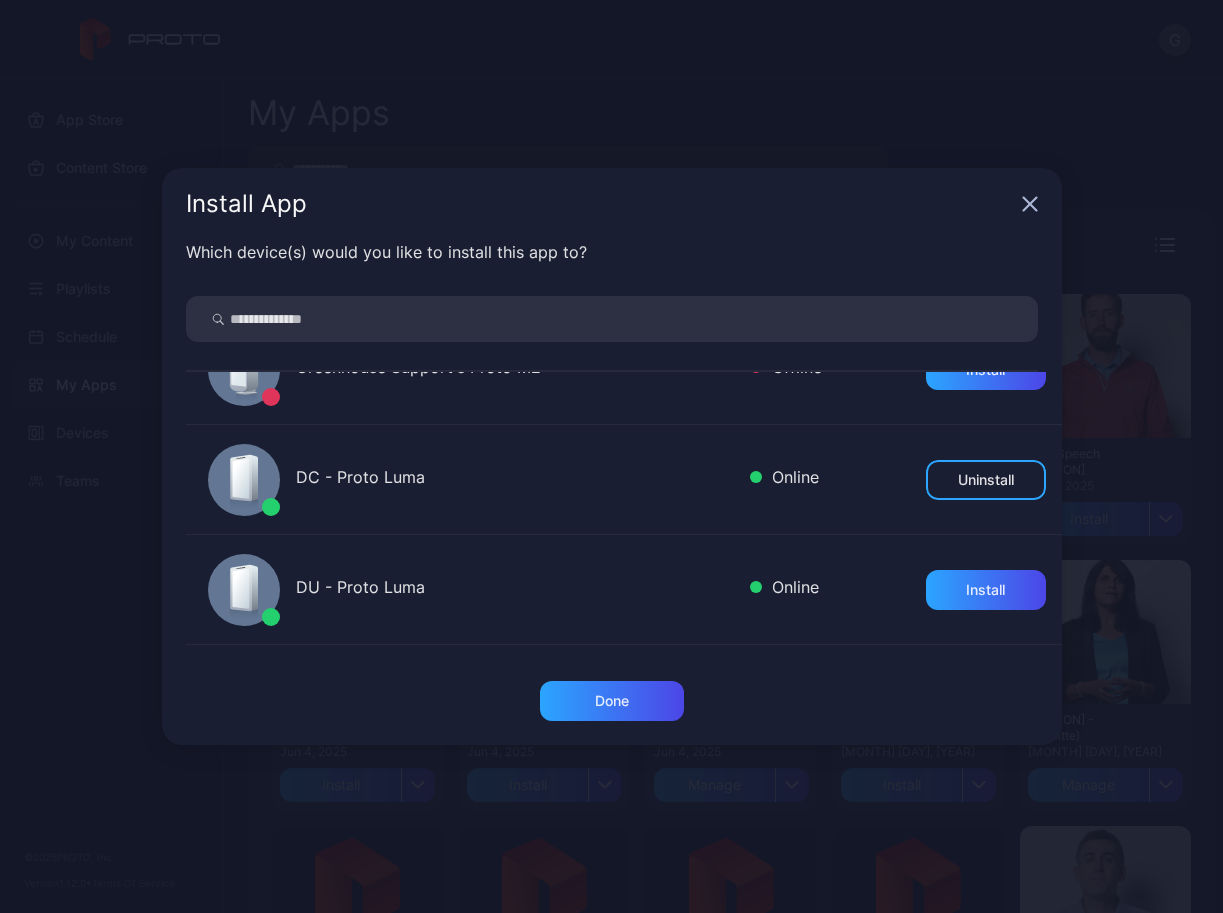 scroll, scrollTop: 500, scrollLeft: 0, axis: vertical 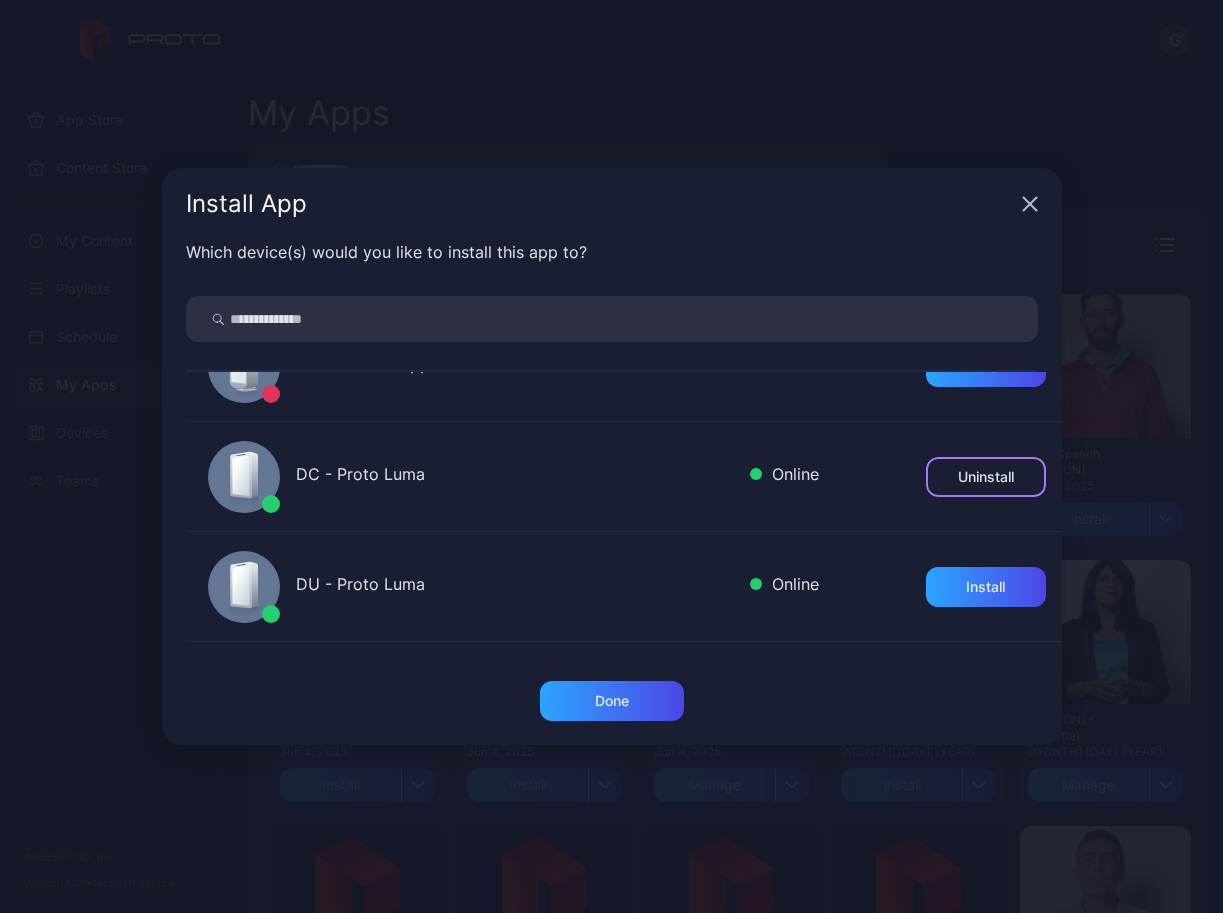 click on "Uninstall" at bounding box center (986, 477) 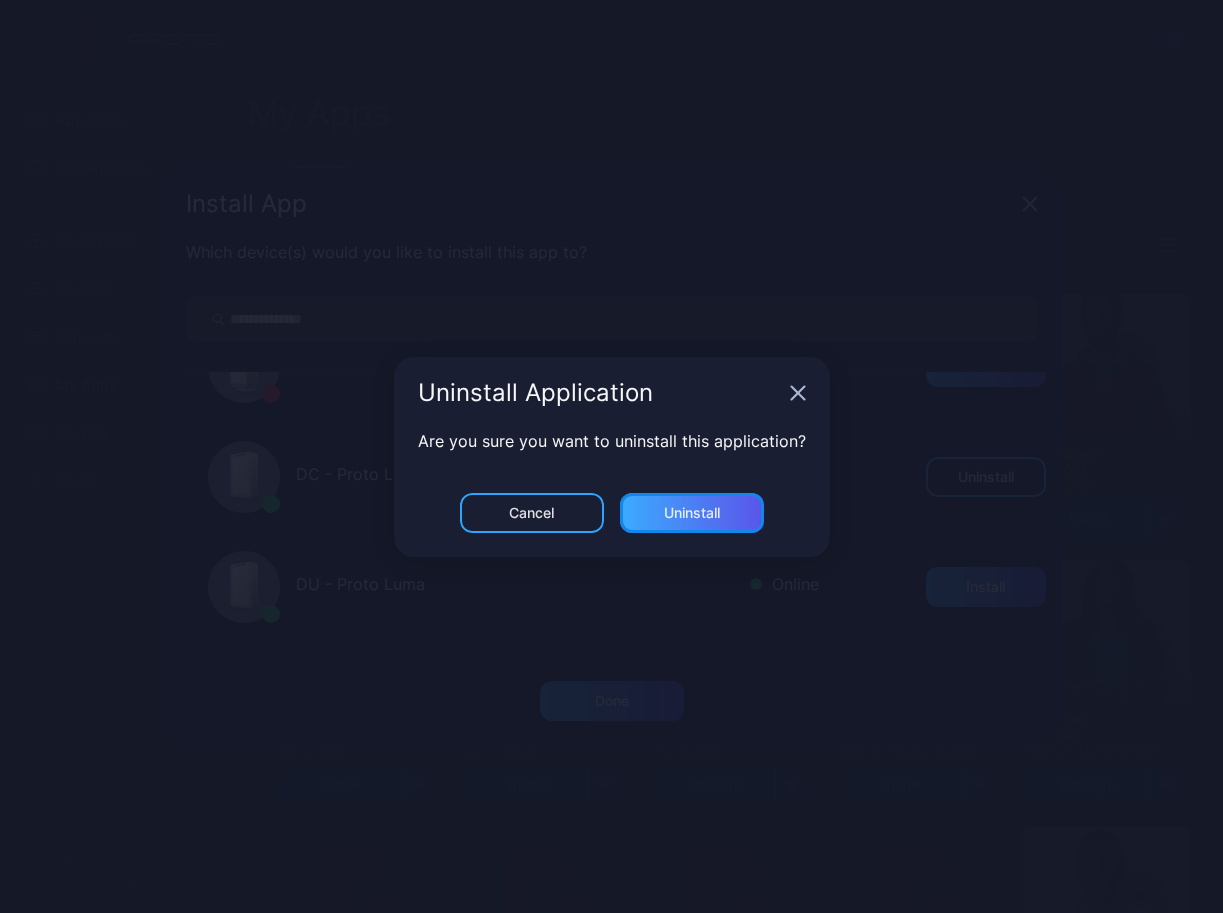 click on "Uninstall" at bounding box center [692, 513] 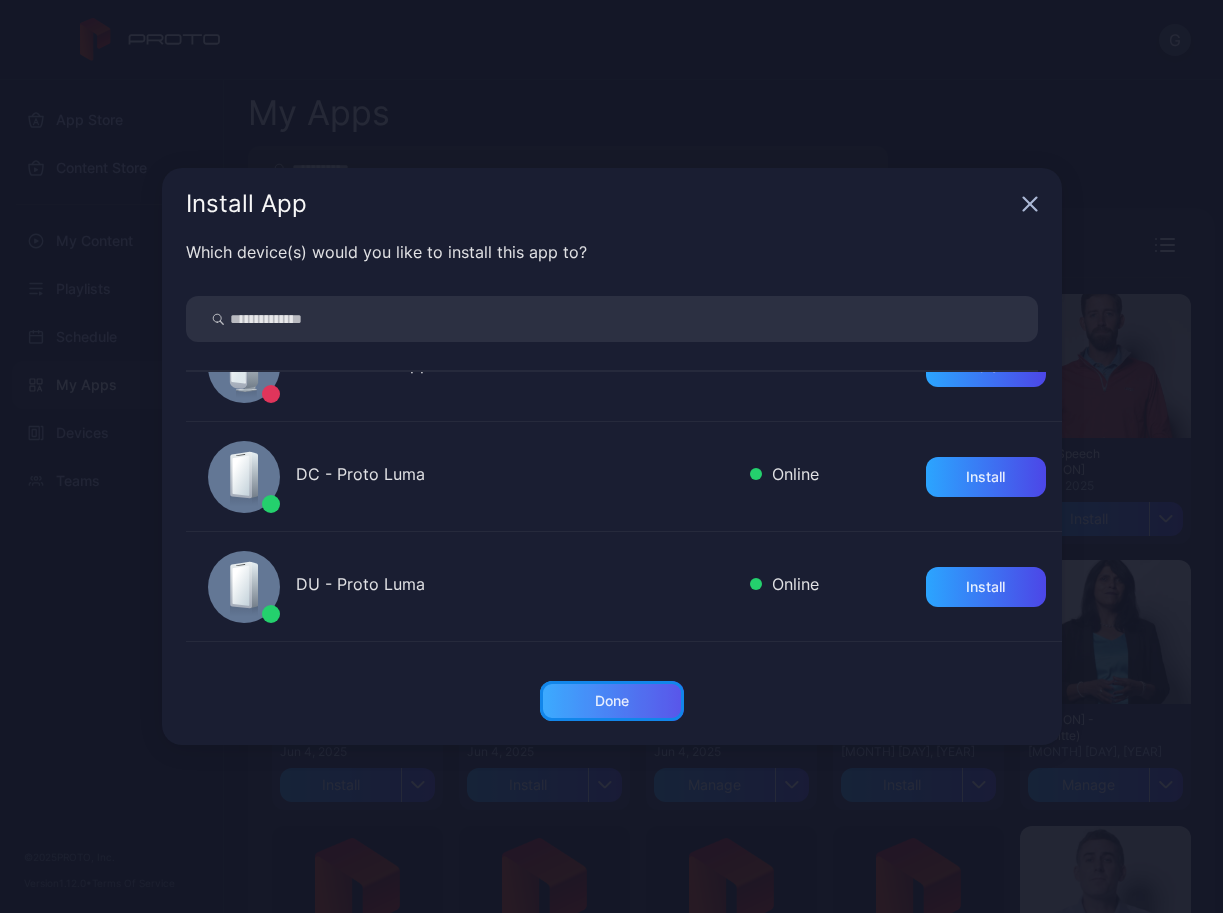 click on "Done" at bounding box center (612, 701) 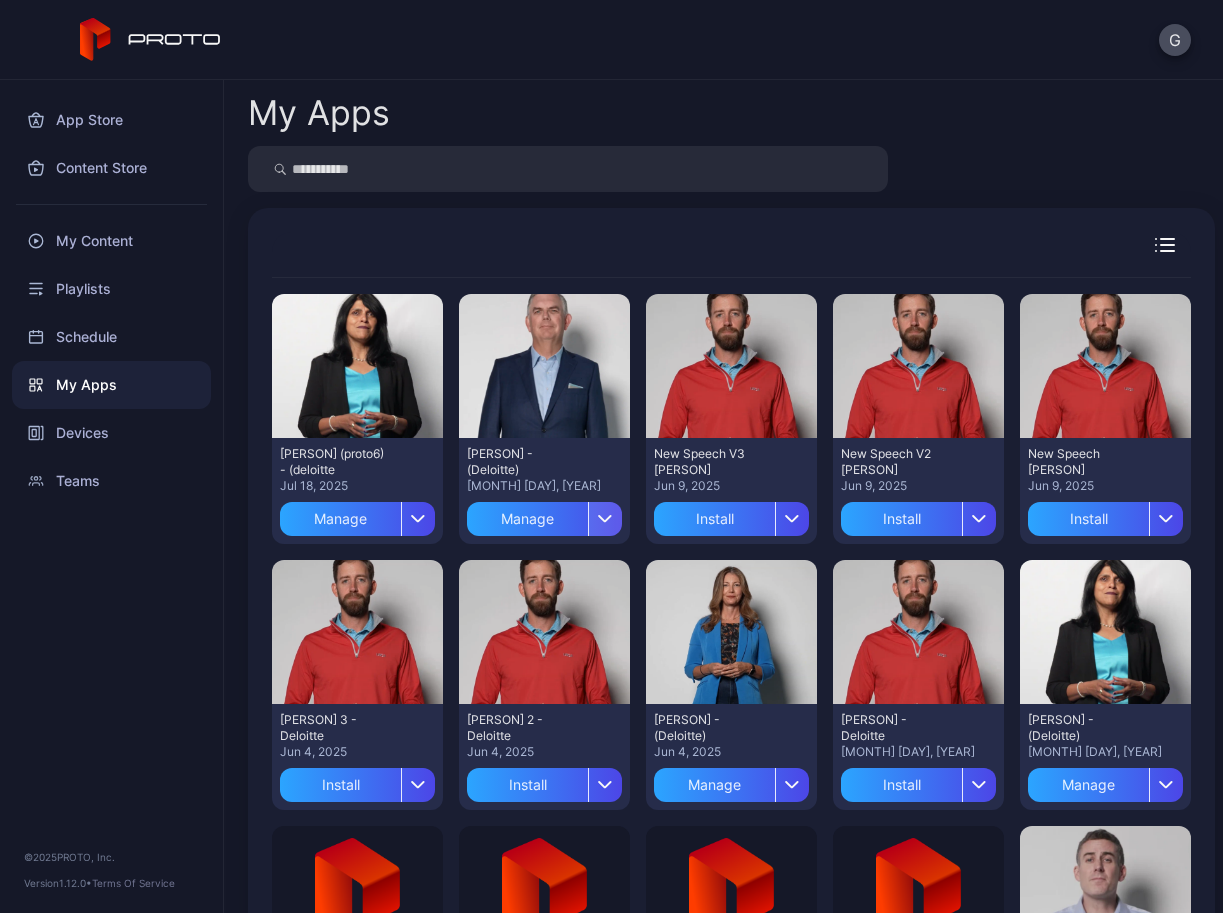 click 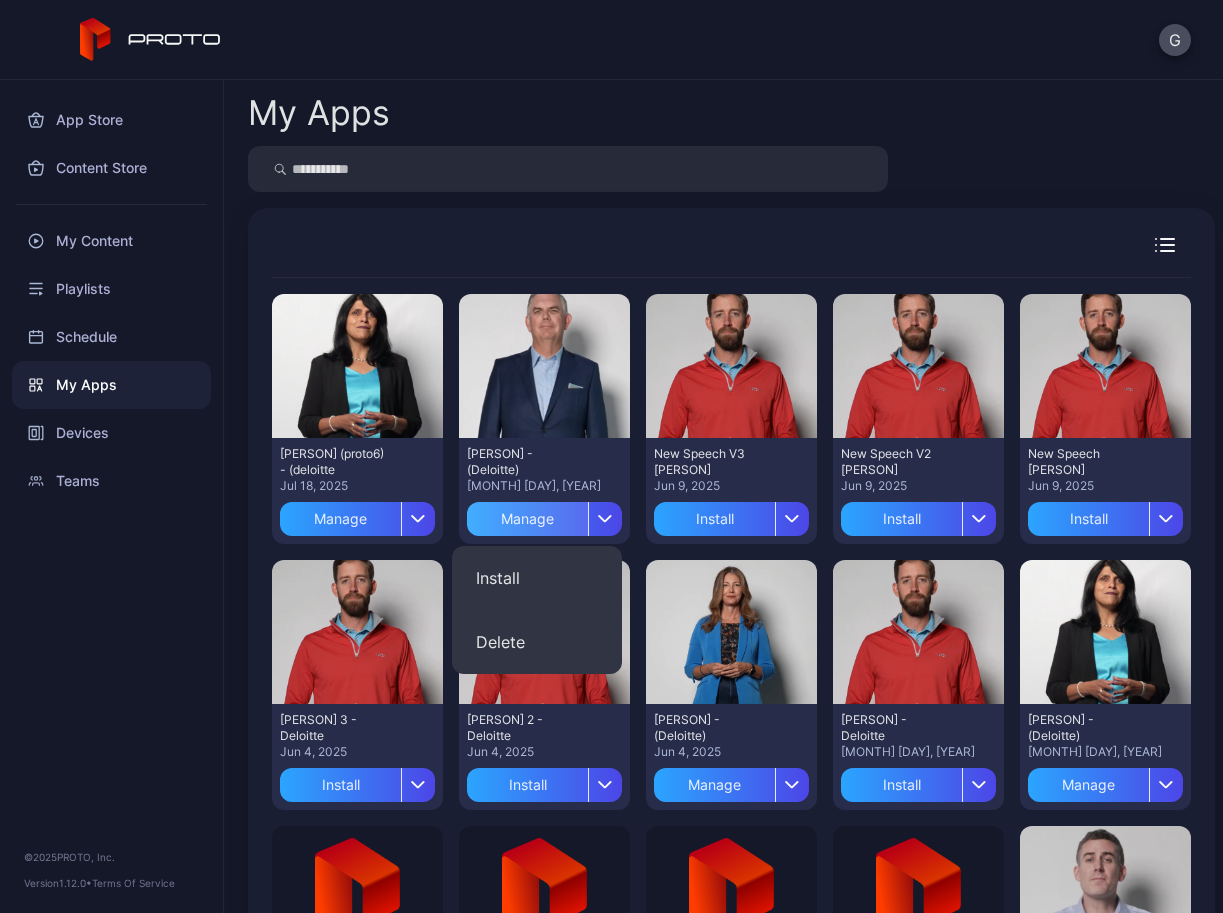 click on "Manage" at bounding box center [527, 519] 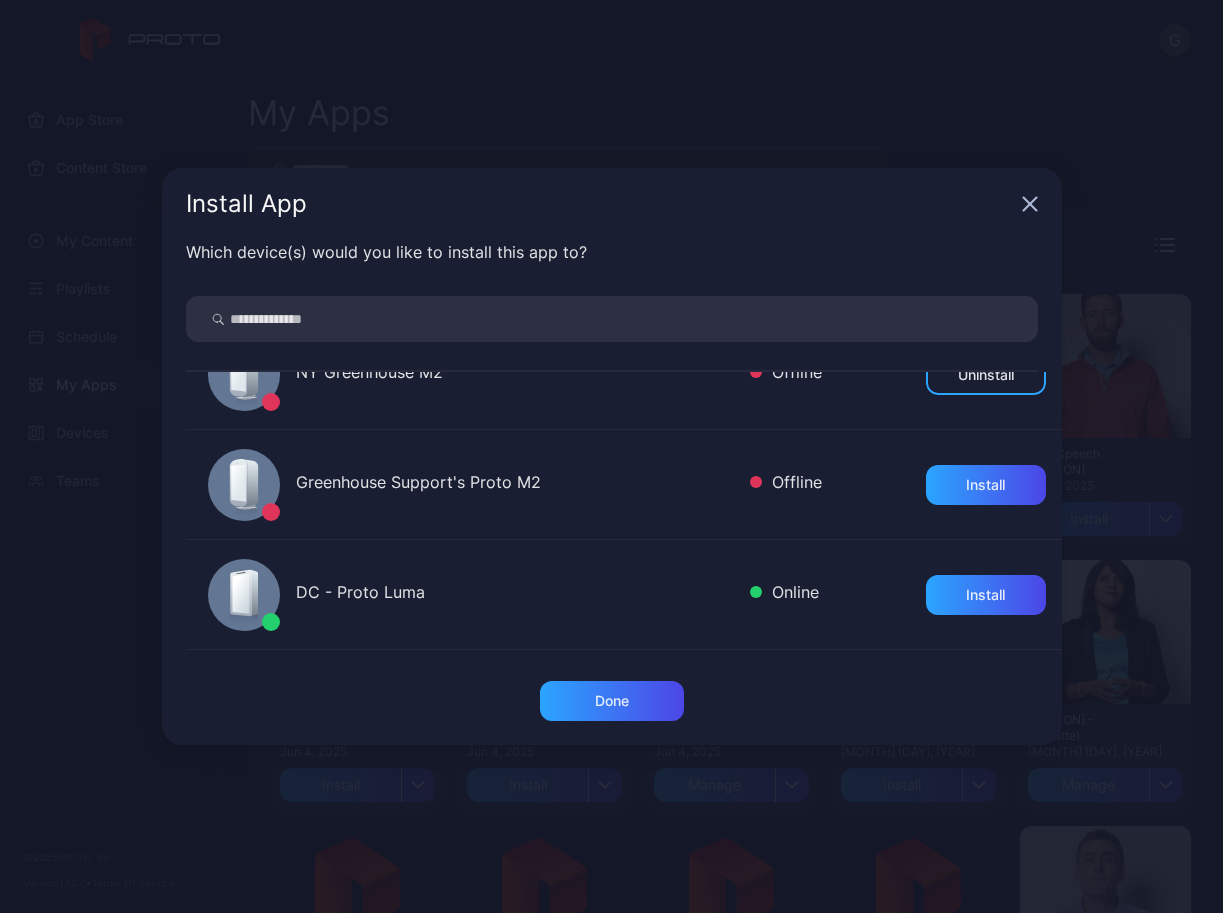 scroll, scrollTop: 333, scrollLeft: 0, axis: vertical 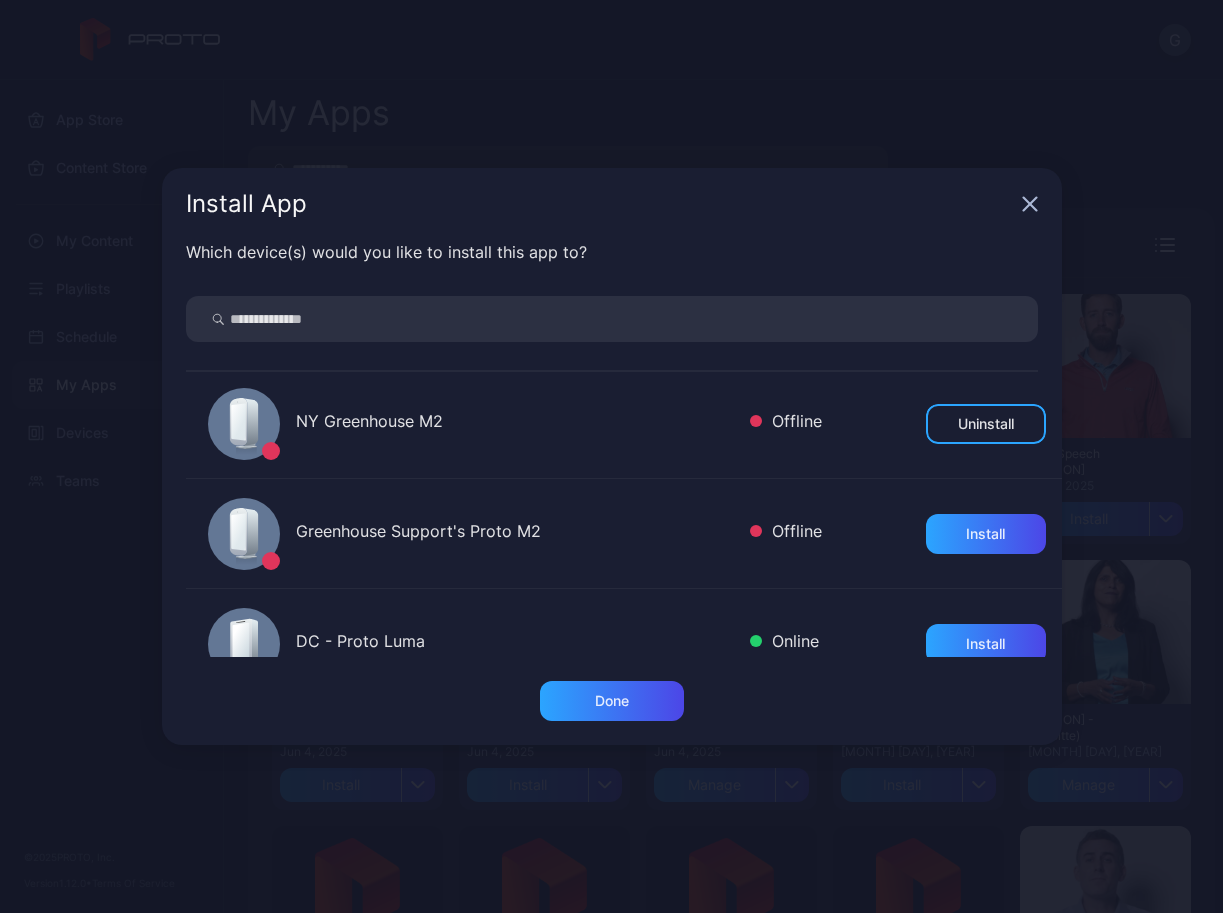 click 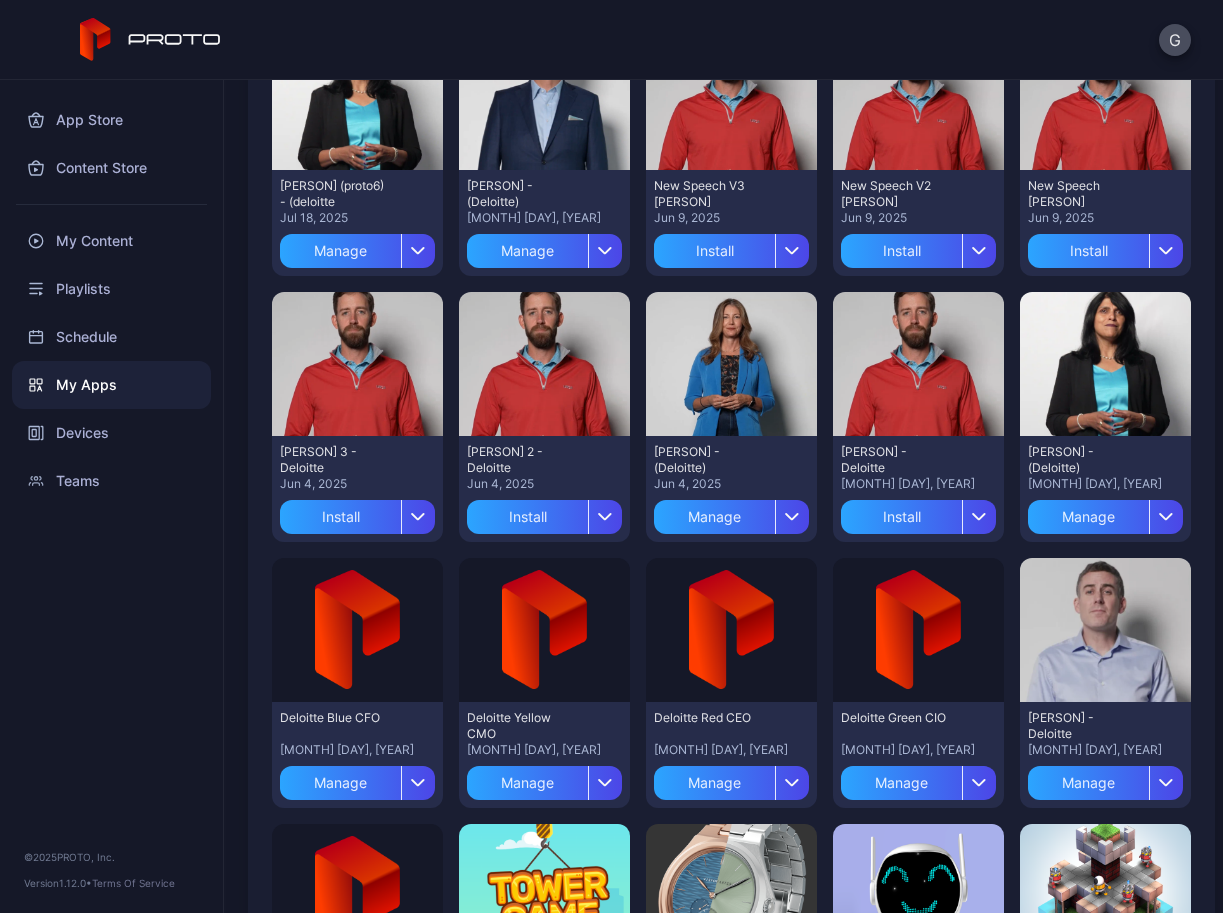 scroll, scrollTop: 333, scrollLeft: 0, axis: vertical 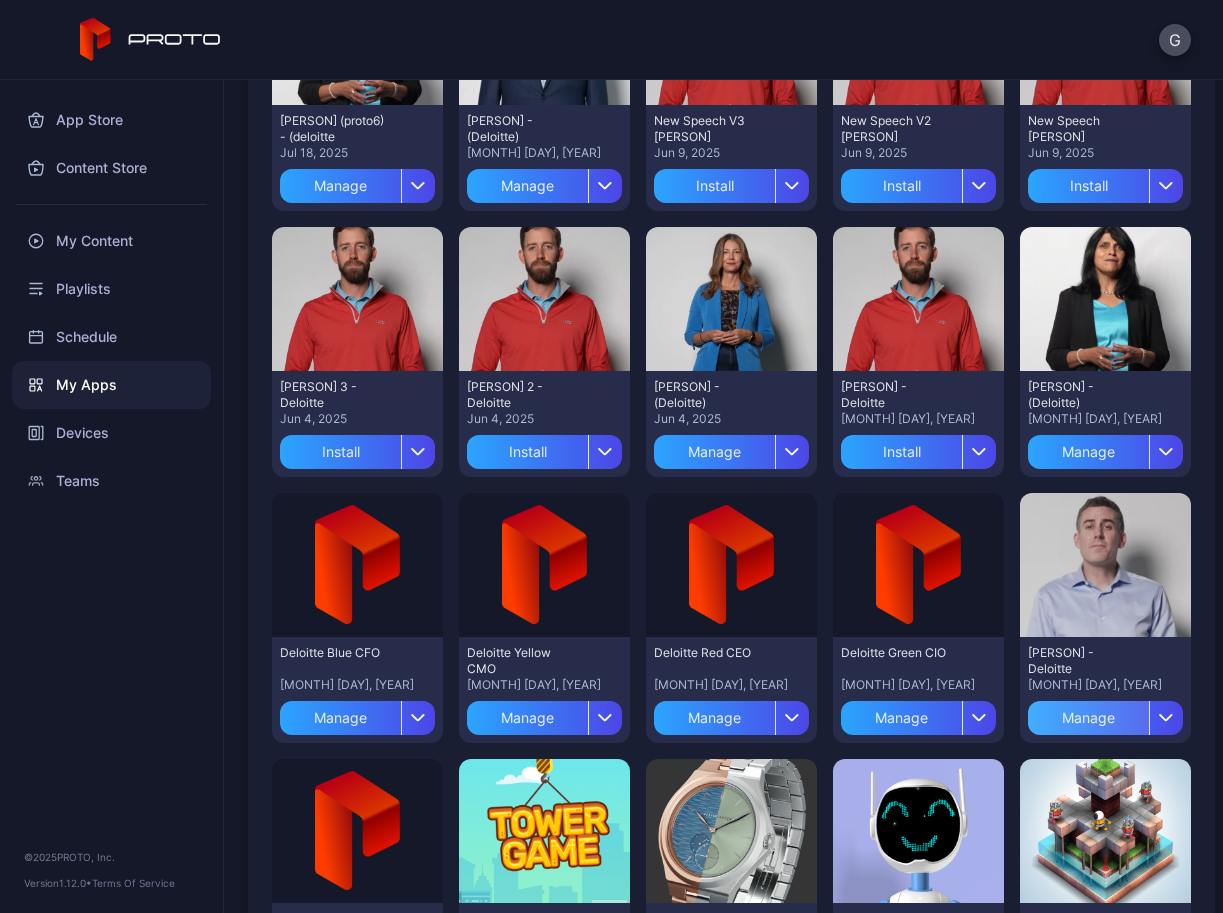 click on "Manage" at bounding box center [1088, 718] 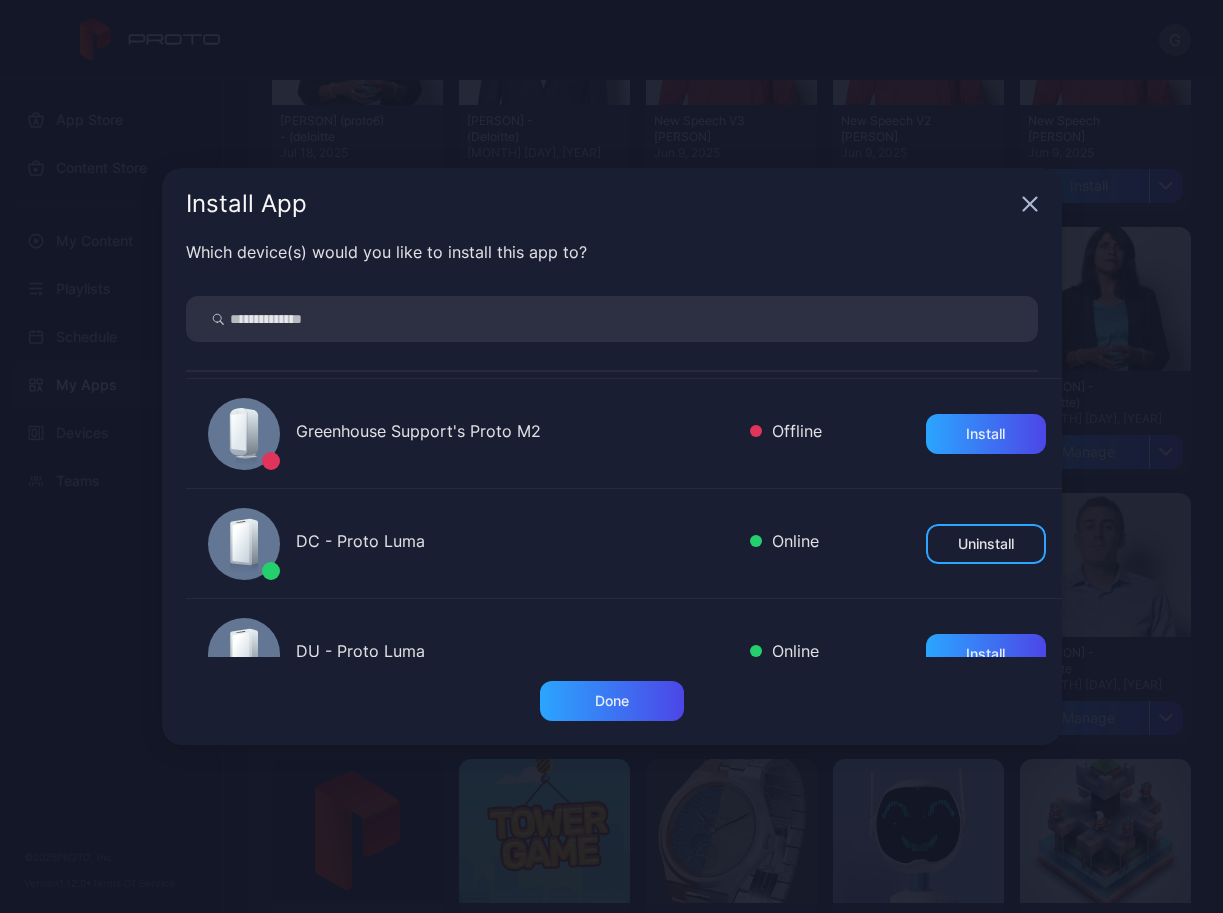 scroll, scrollTop: 500, scrollLeft: 0, axis: vertical 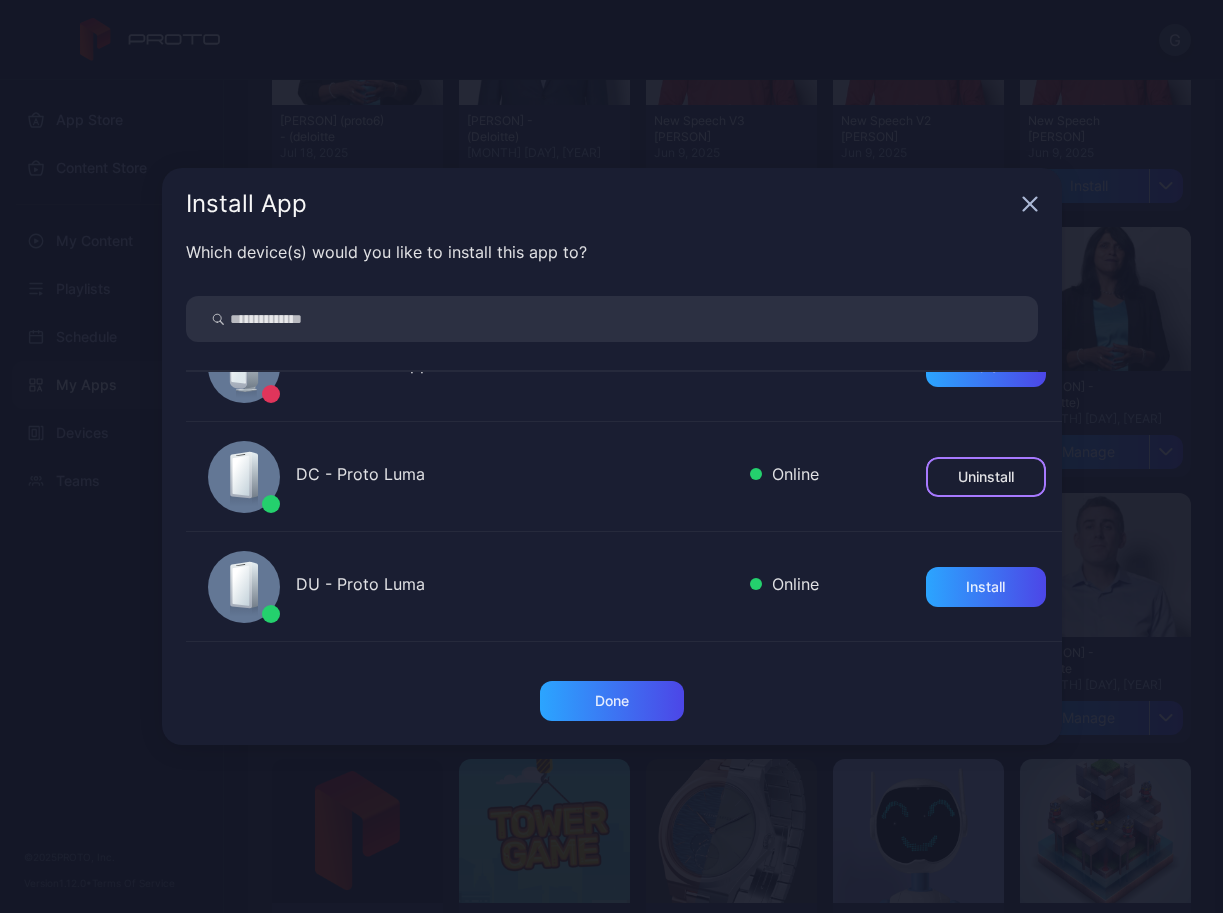 click on "Uninstall" at bounding box center [986, 477] 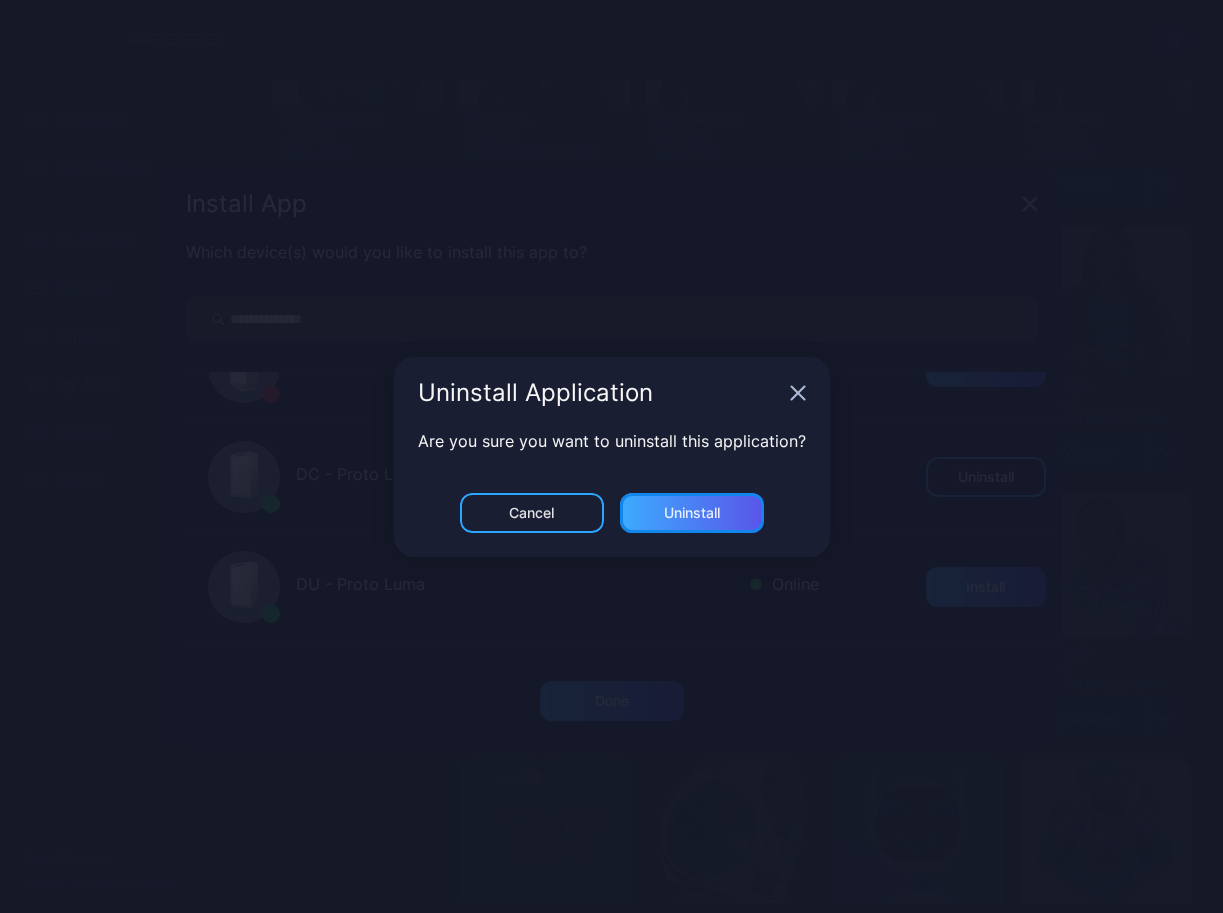 click on "Uninstall" at bounding box center (692, 513) 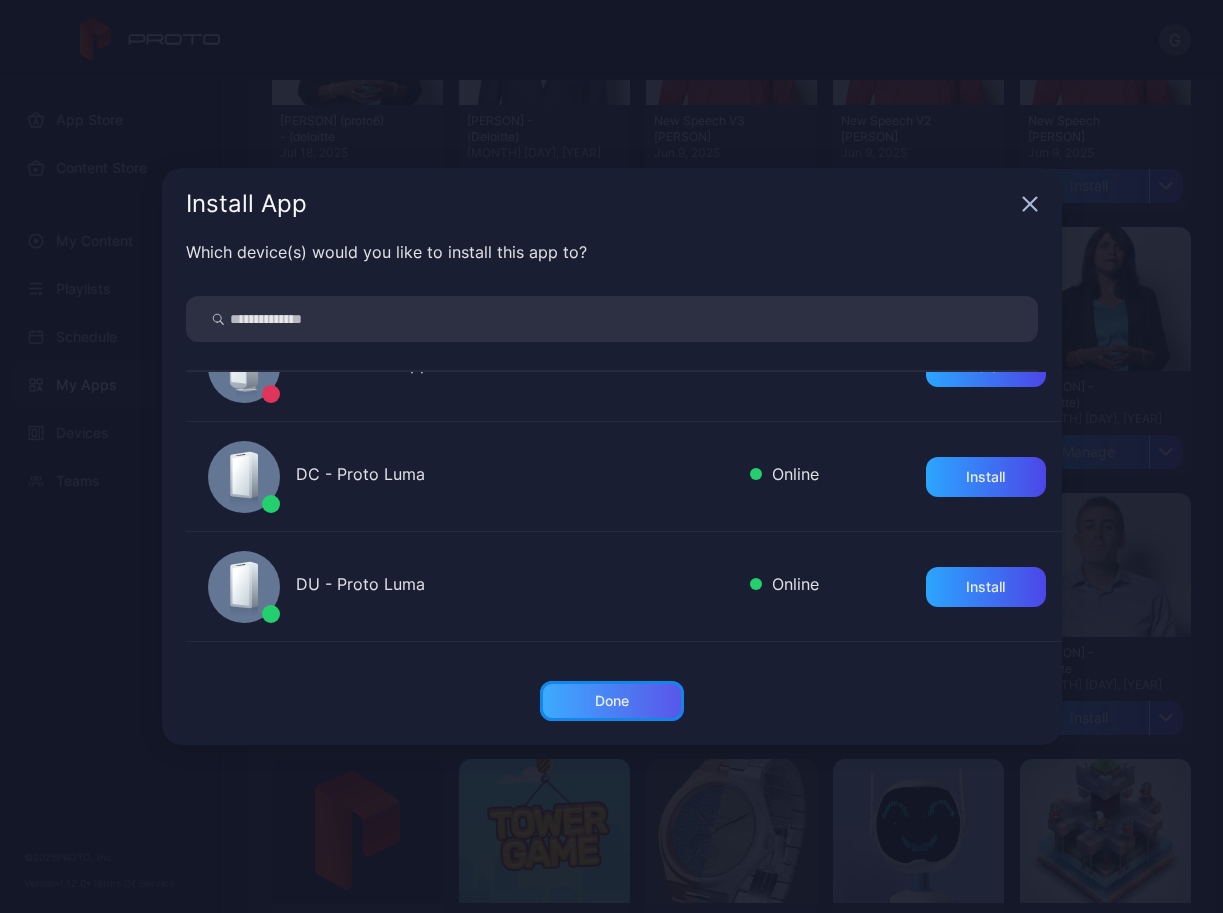 click on "Done" at bounding box center (612, 701) 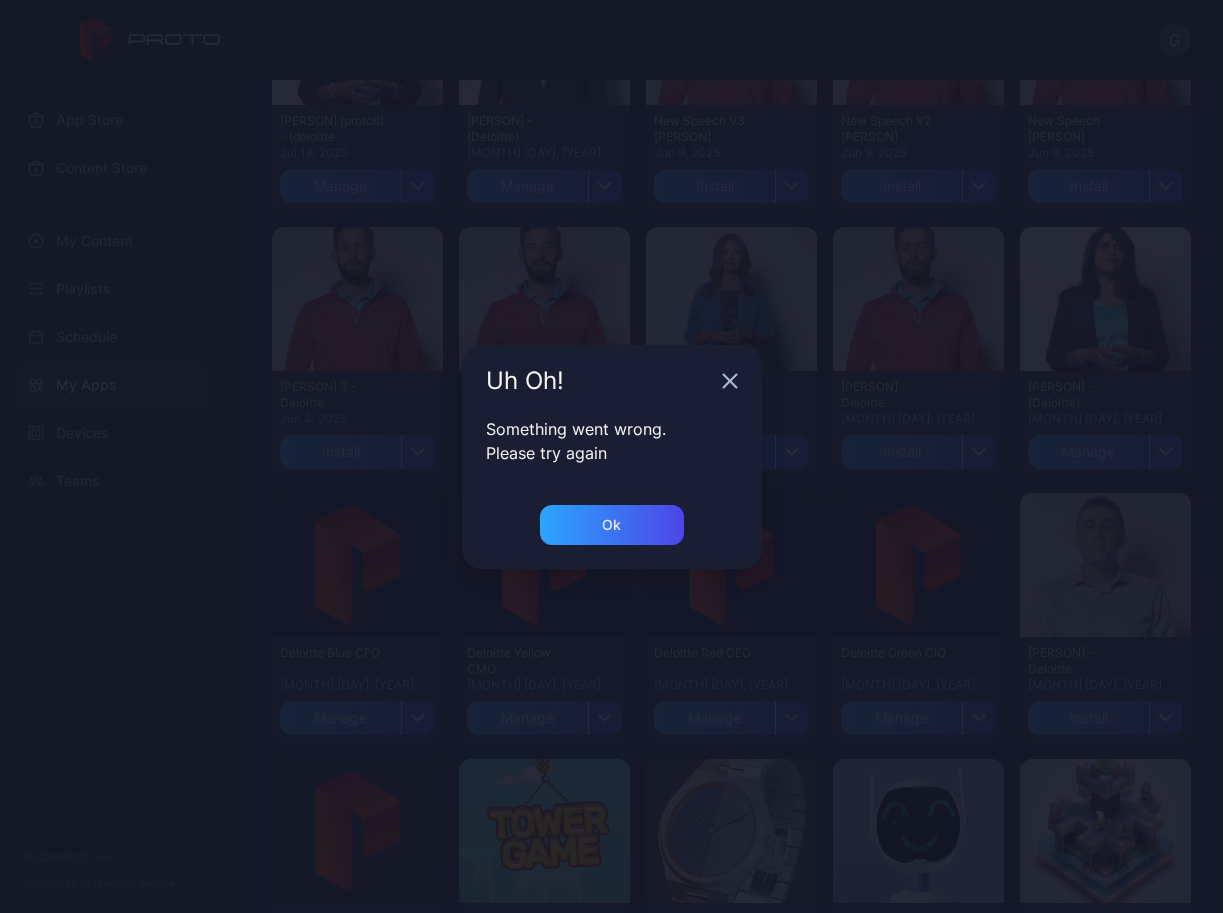 click on "Something went wrong. Please try again" at bounding box center (612, 461) 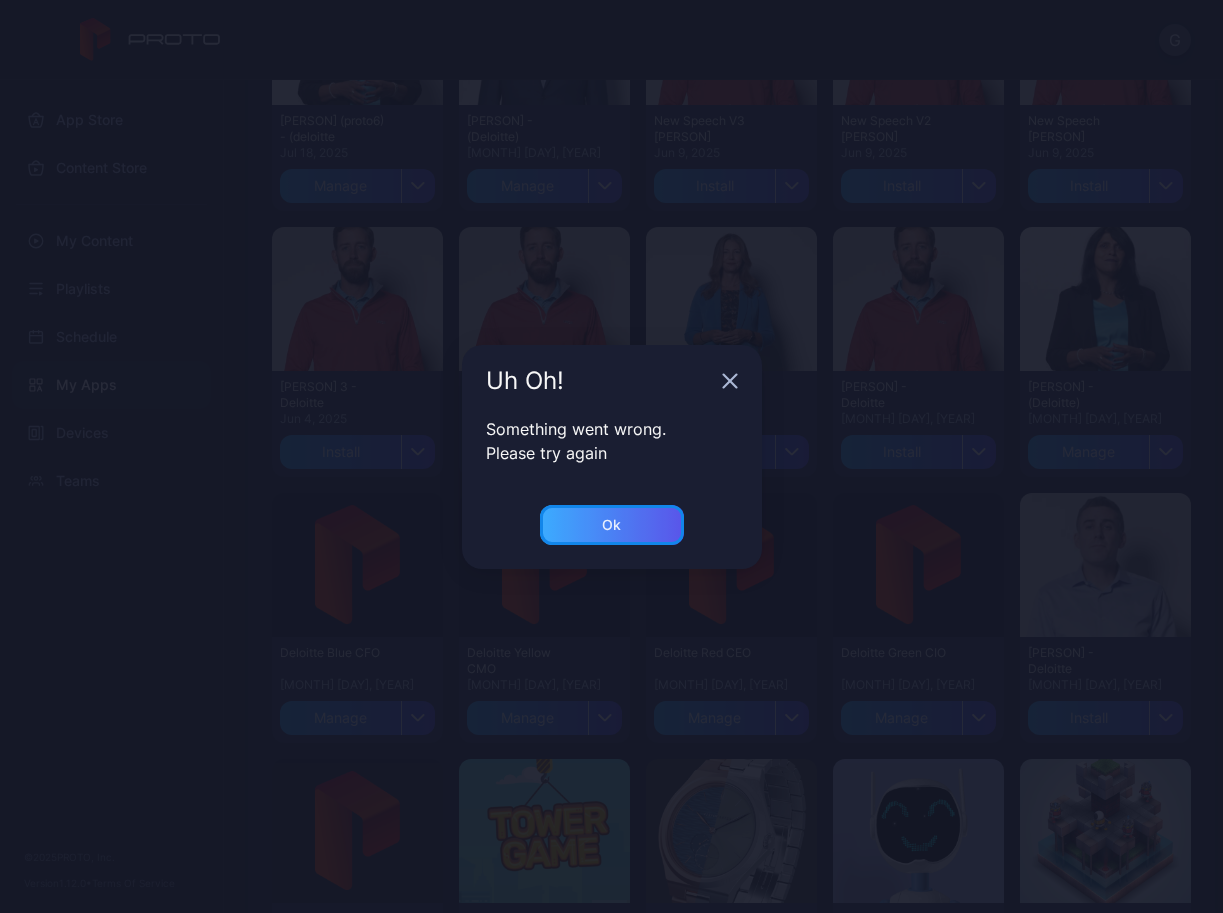 click on "Ok" at bounding box center (612, 525) 